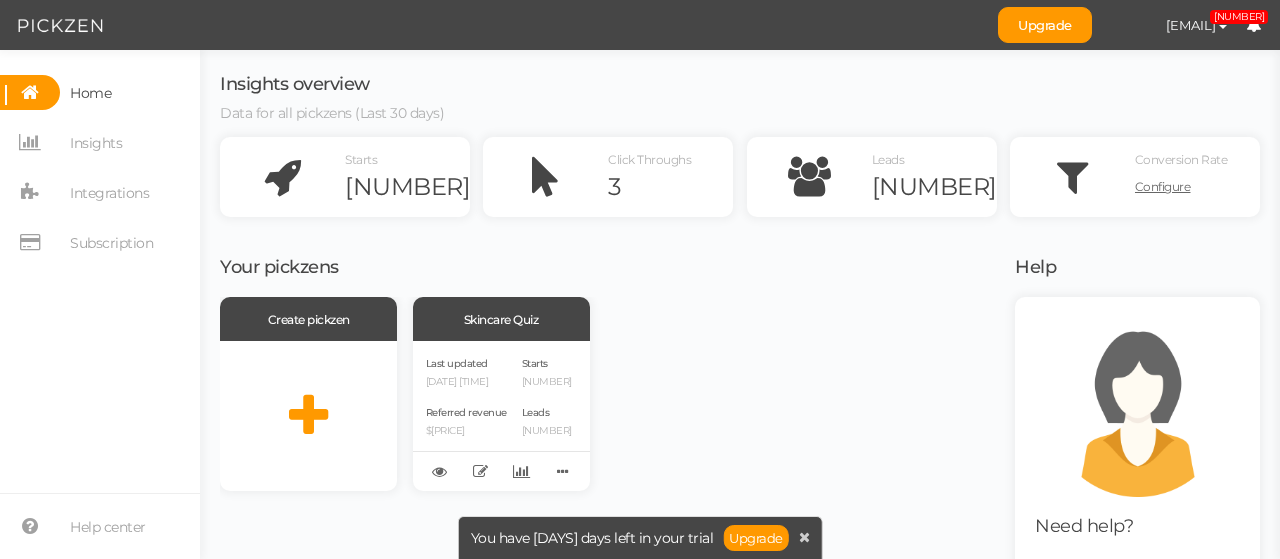 scroll, scrollTop: 0, scrollLeft: 0, axis: both 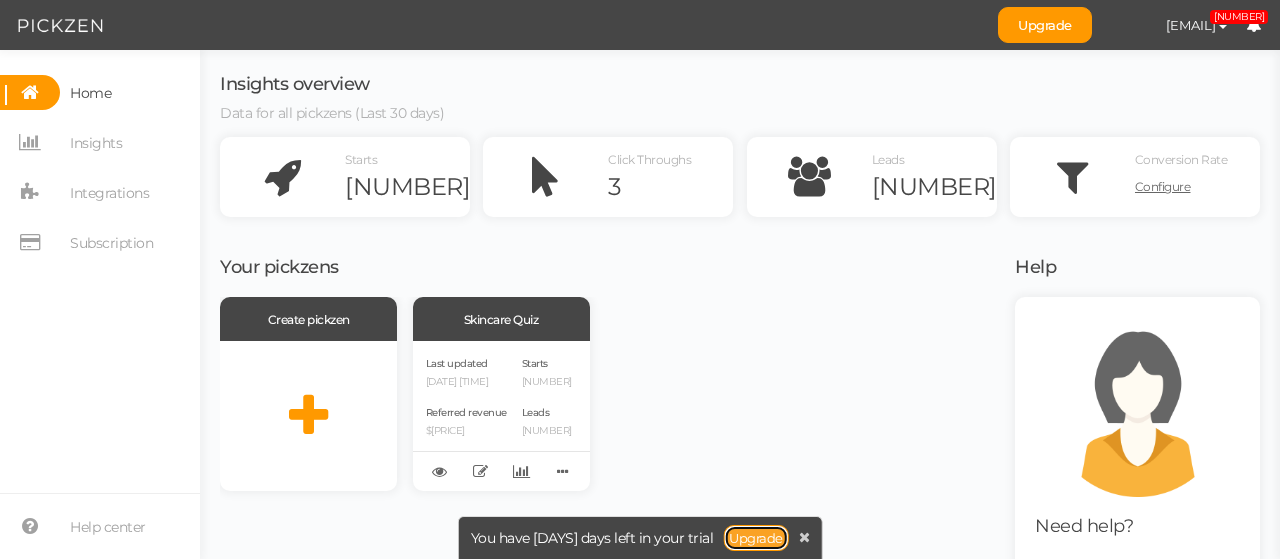click on "Upgrade" at bounding box center (756, 538) 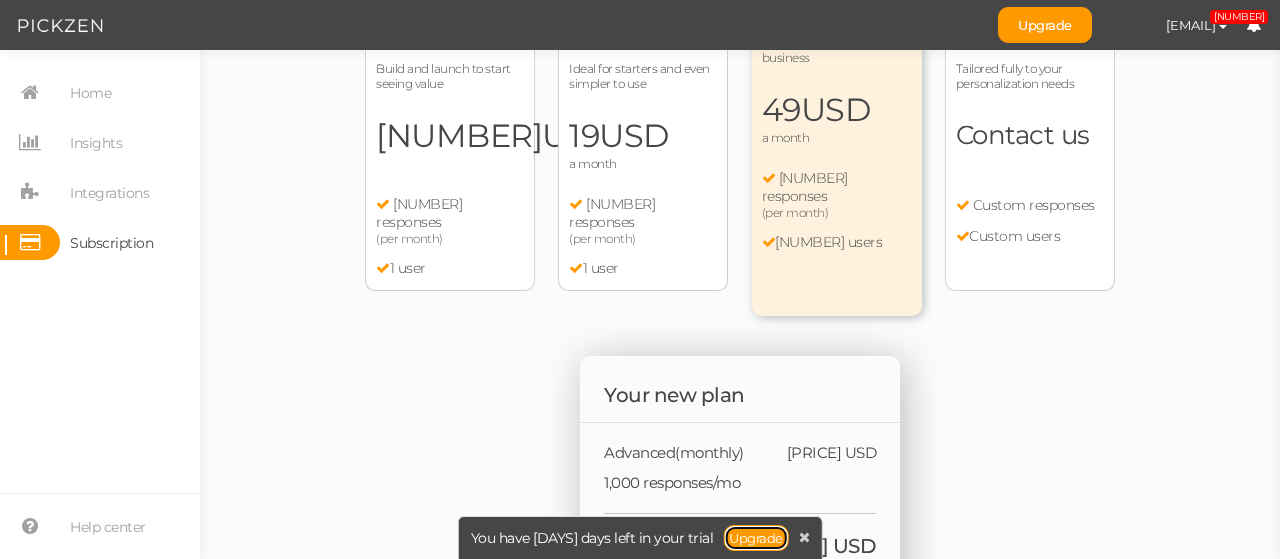 scroll, scrollTop: 0, scrollLeft: 0, axis: both 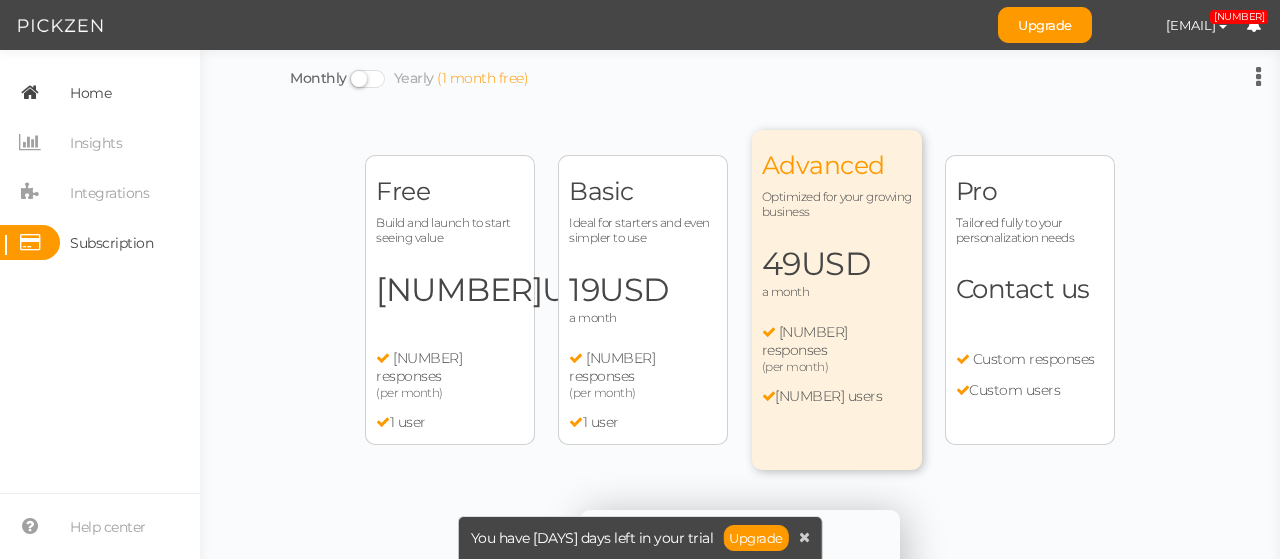 click on "Home" at bounding box center (85, 92) 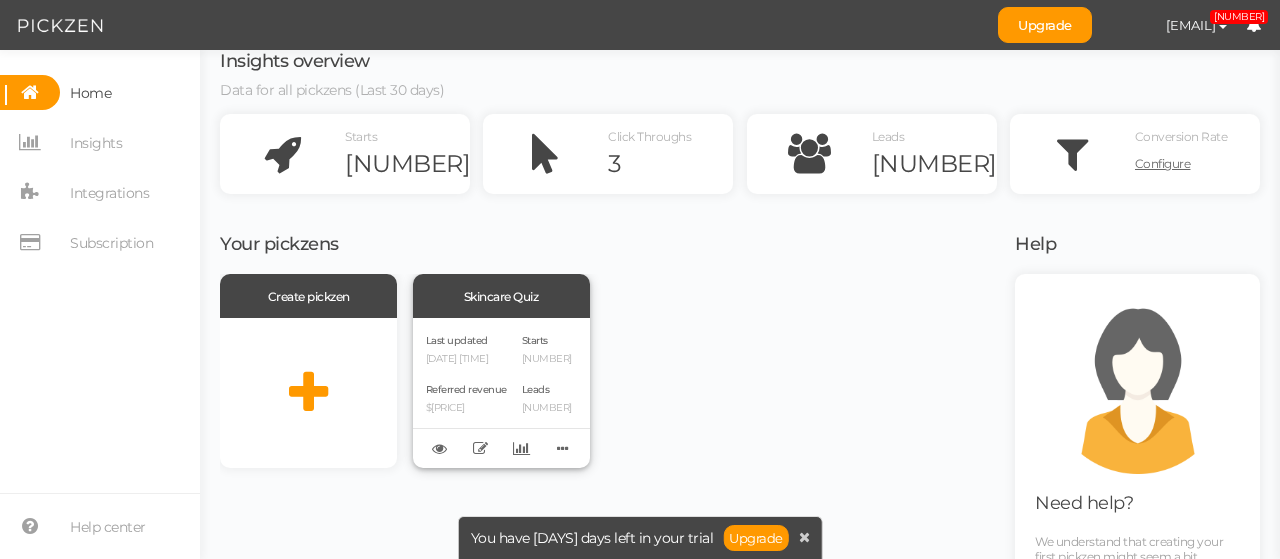 scroll, scrollTop: 24, scrollLeft: 0, axis: vertical 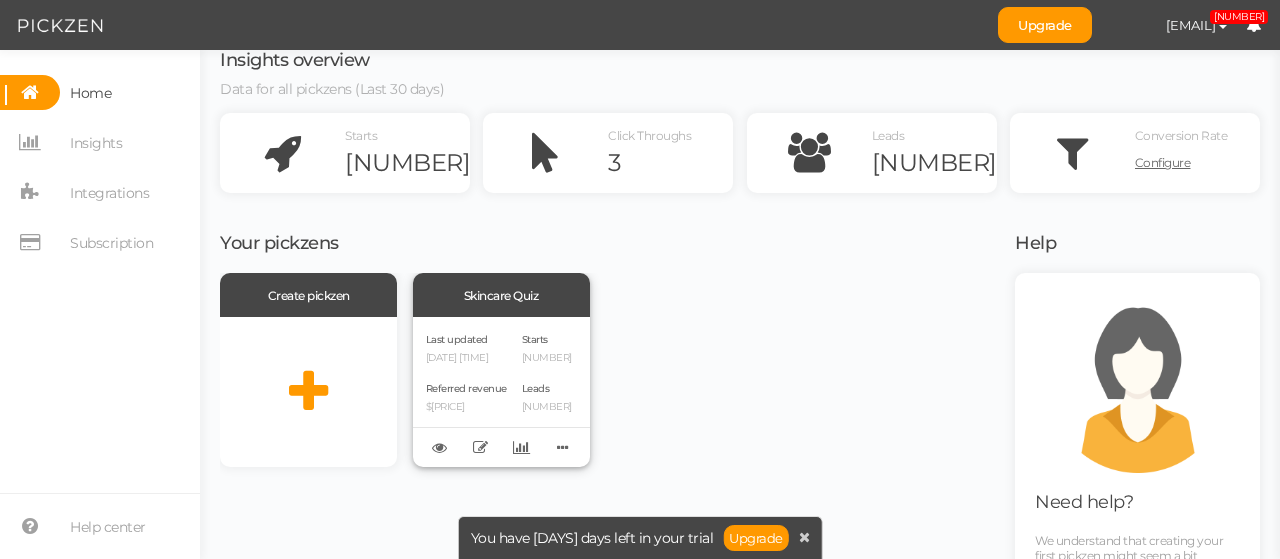 click on "Last updated   [DATE] [TIME]       Referred revenue   $[PRICE]             Starts   [NUMBER]       Leads   [NUMBER]" at bounding box center (501, 392) 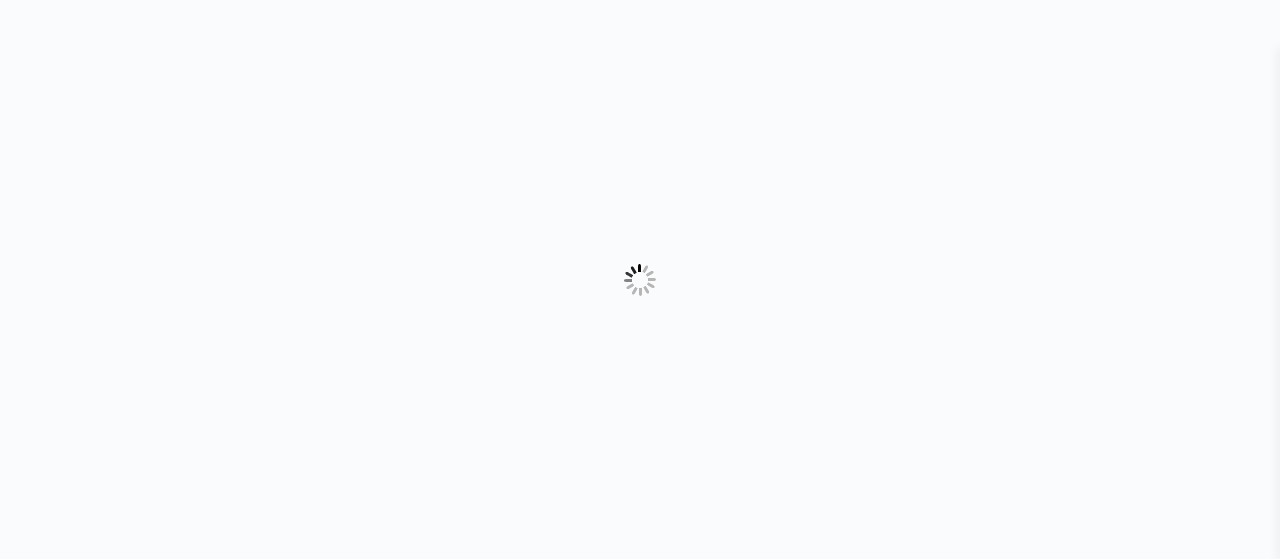 scroll, scrollTop: 0, scrollLeft: 0, axis: both 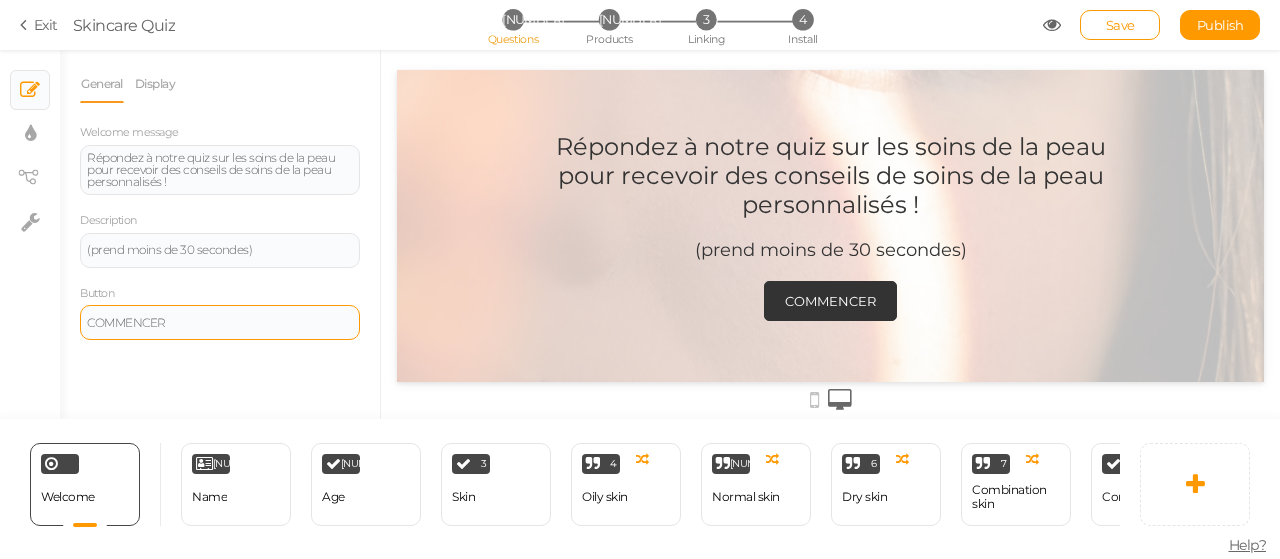 click on "COMMENCER" at bounding box center [220, 322] 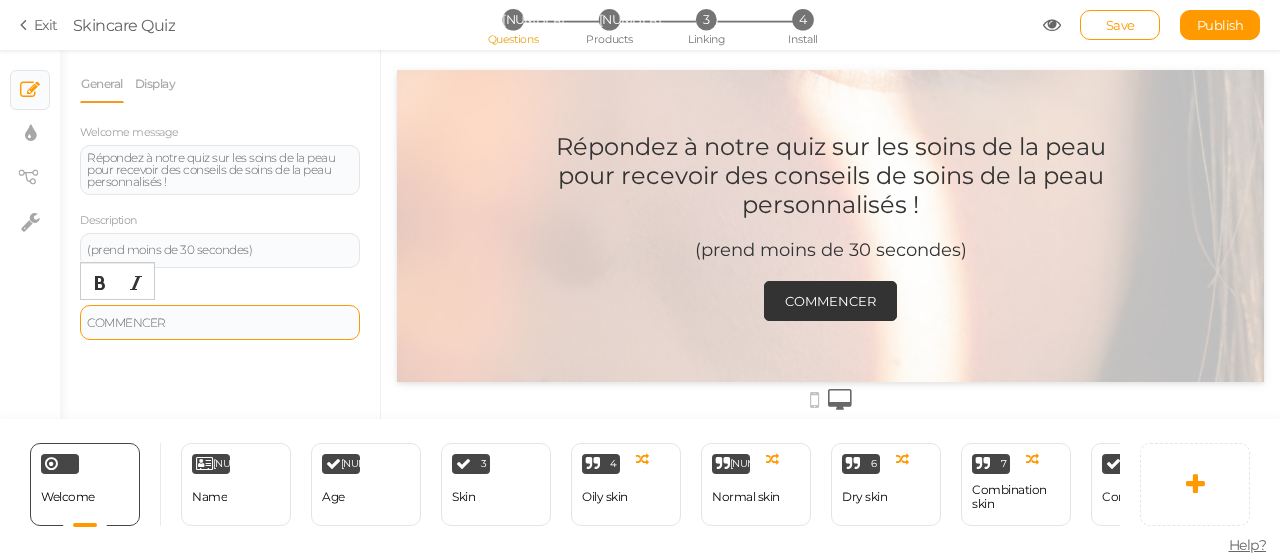 click on "COMMENCER" at bounding box center (220, 322) 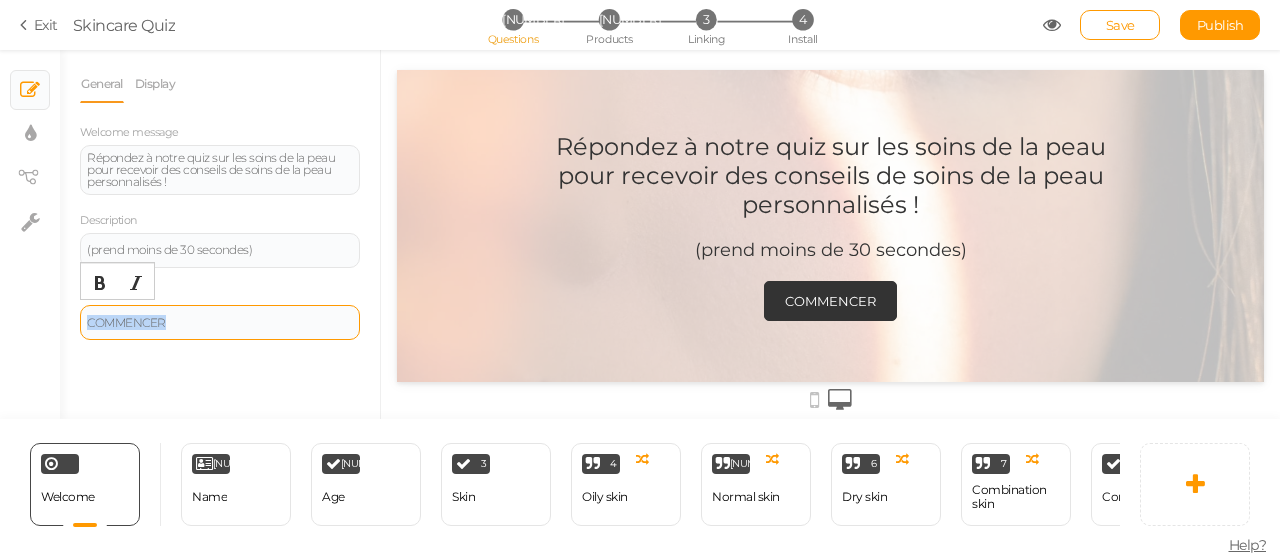 click on "COMMENCER" at bounding box center [220, 322] 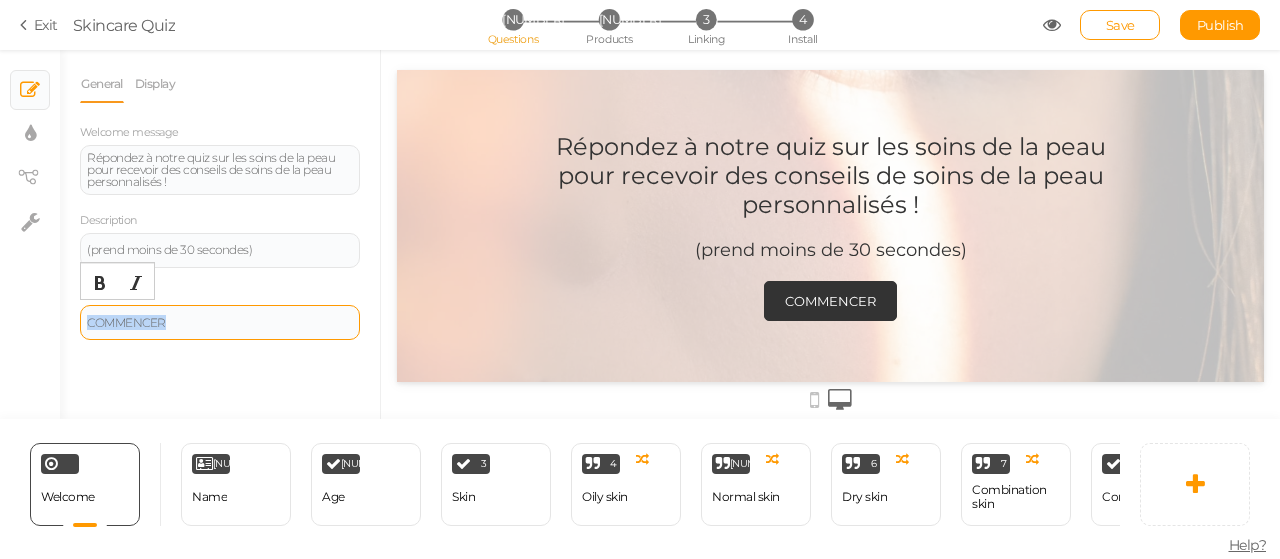 paste 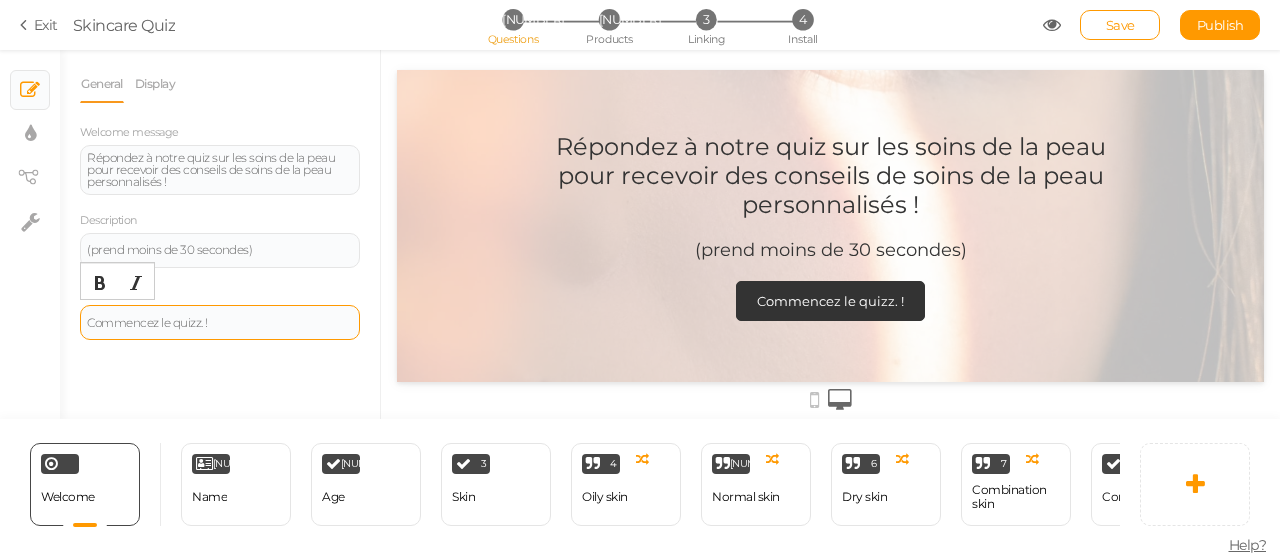 click on "Commencez le quizz. !" at bounding box center (220, 323) 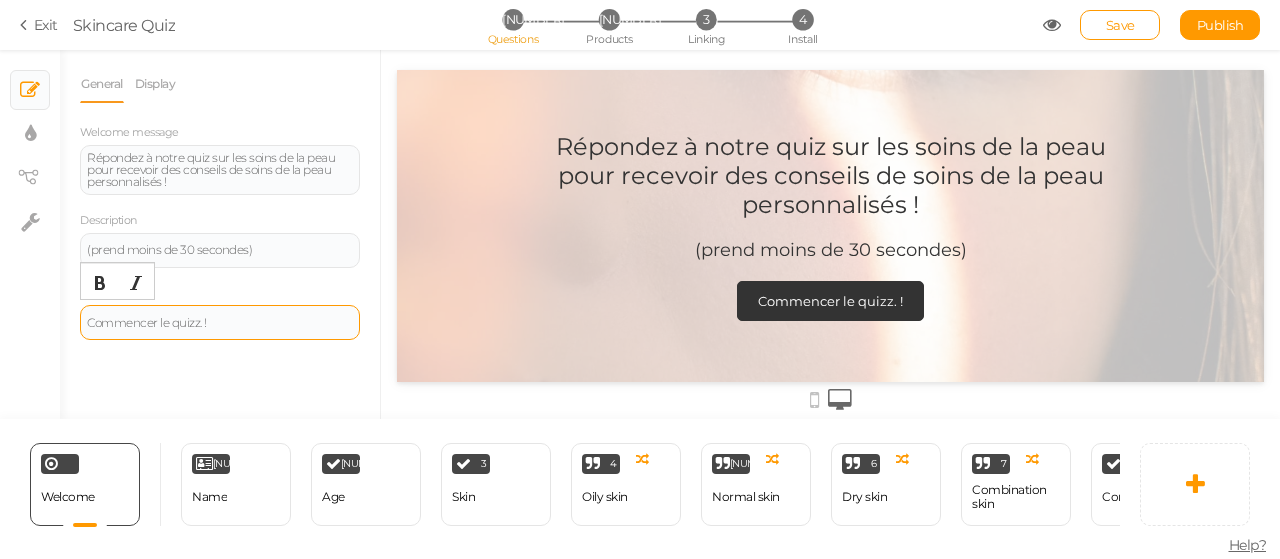 click on "Commencer le quizz. !" at bounding box center (220, 322) 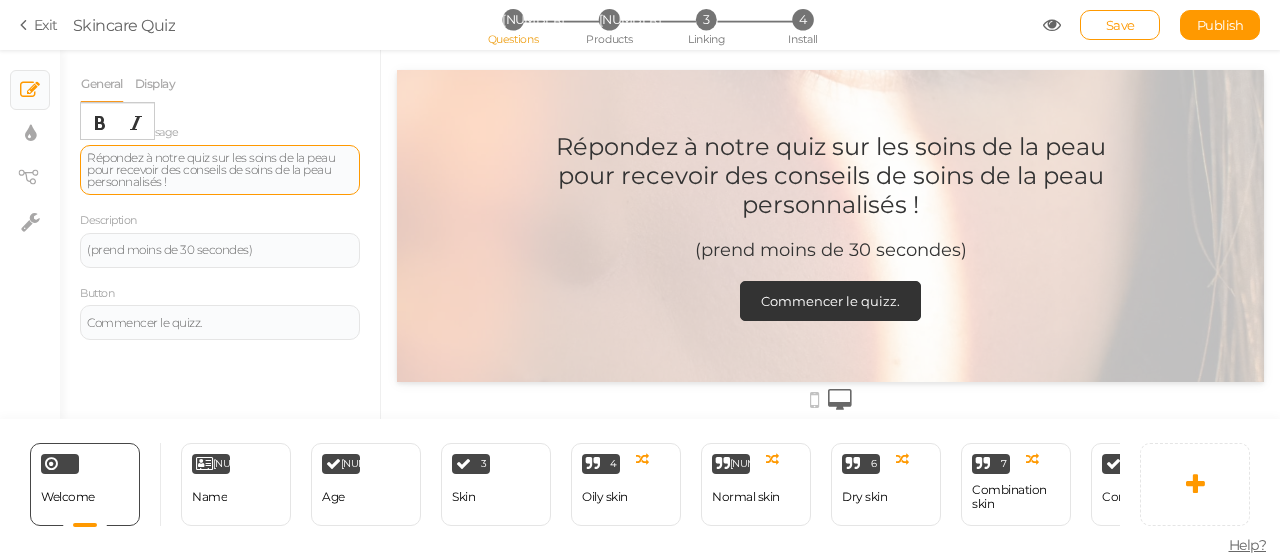 click on "Répondez à notre quiz sur les soins de la peau pour recevoir des conseils de soins de la peau personnalisés !" at bounding box center [220, 170] 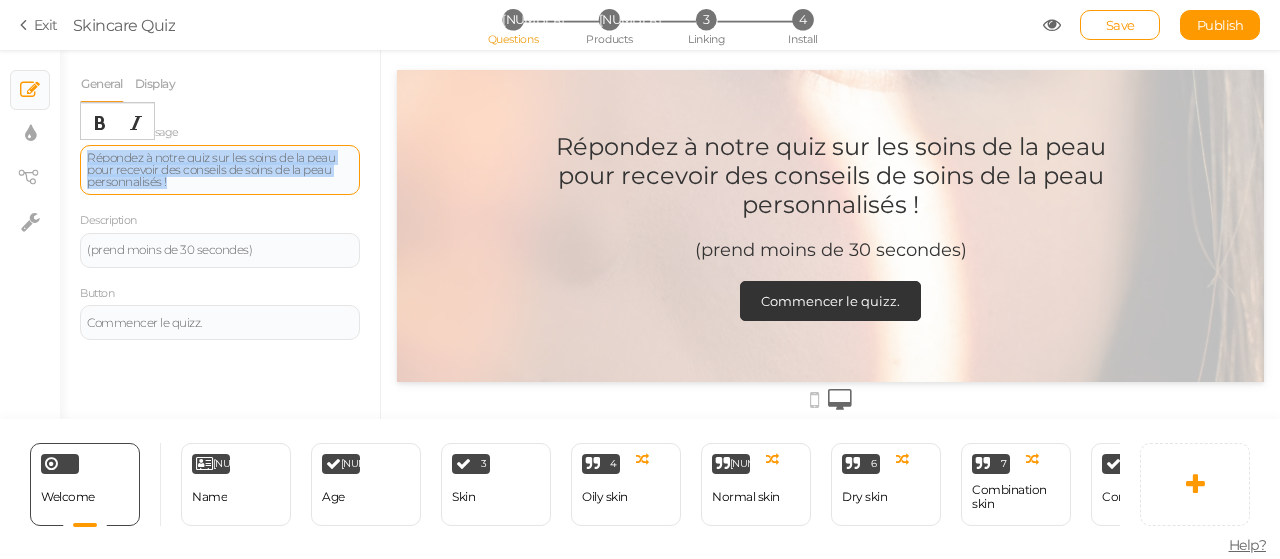 click on "Répondez à notre quiz sur les soins de la peau pour recevoir des conseils de soins de la peau personnalisés !" at bounding box center [220, 170] 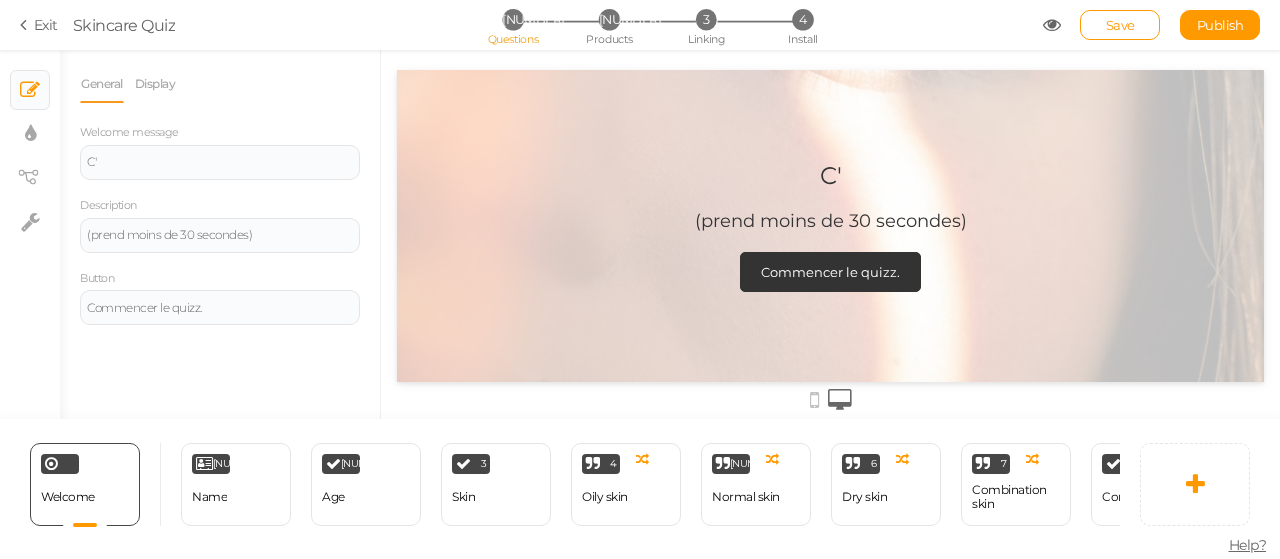 click on "Welcome message C'" at bounding box center [220, 151] 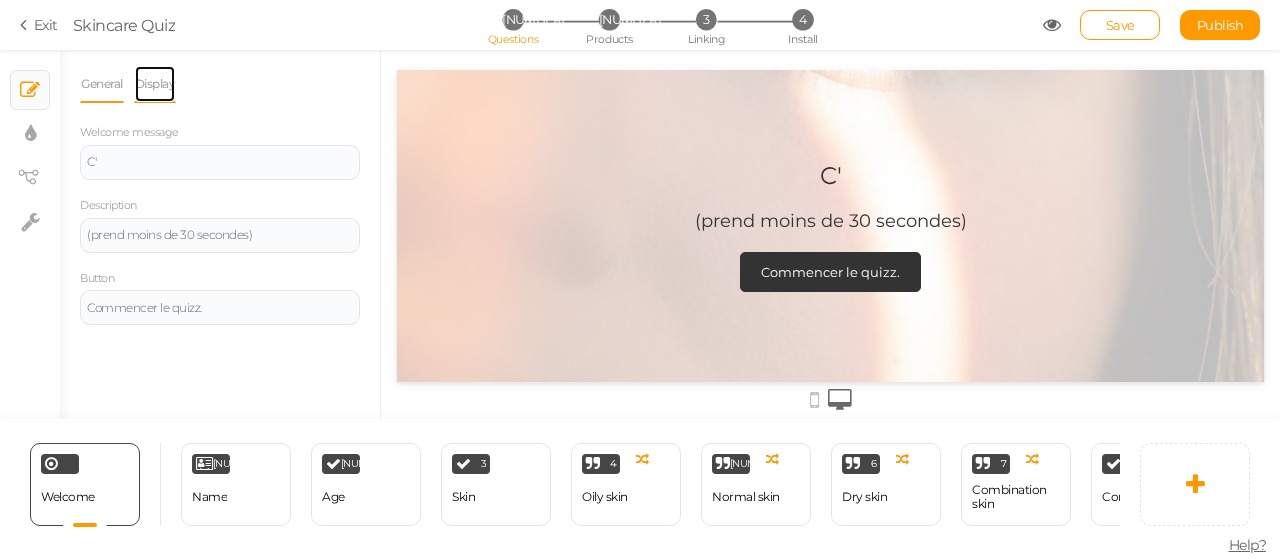 click on "Display" at bounding box center [102, 84] 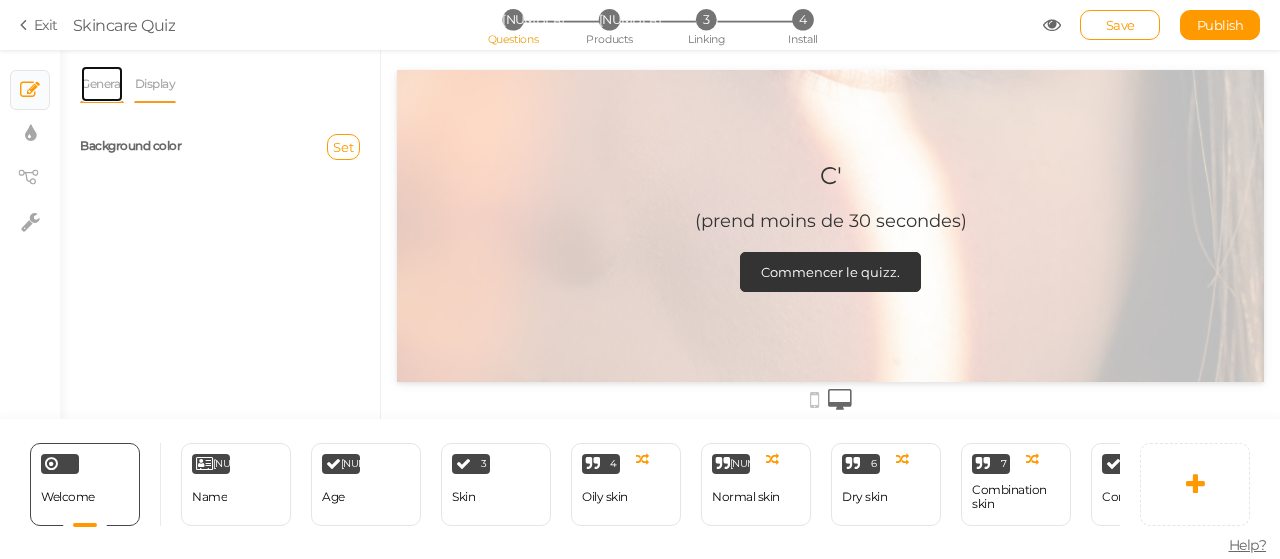 click on "General" at bounding box center (102, 84) 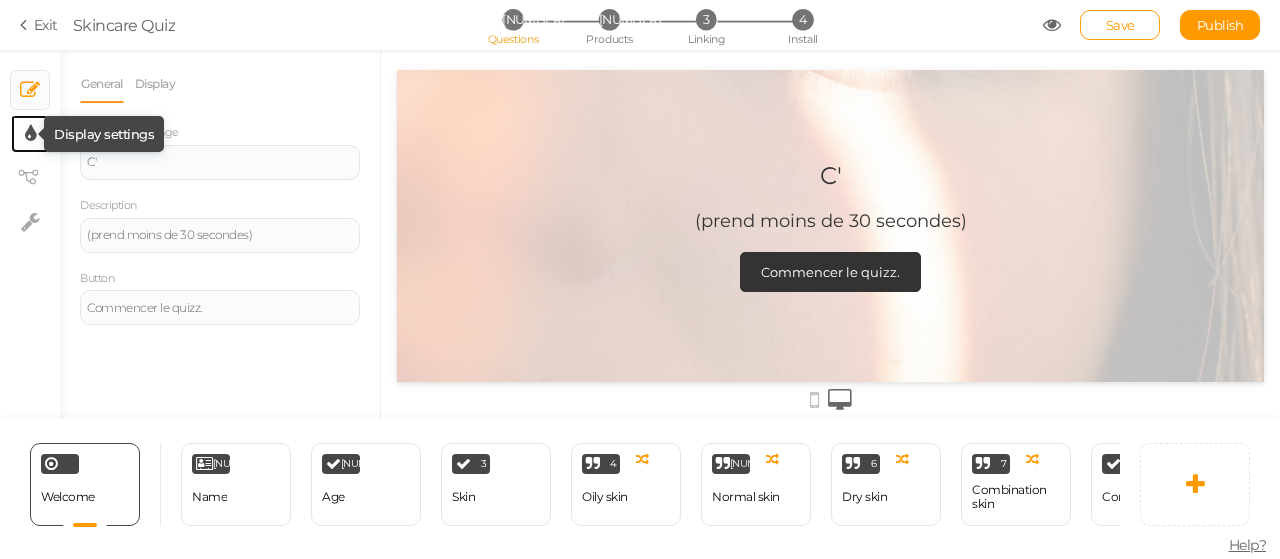 click at bounding box center [30, 134] 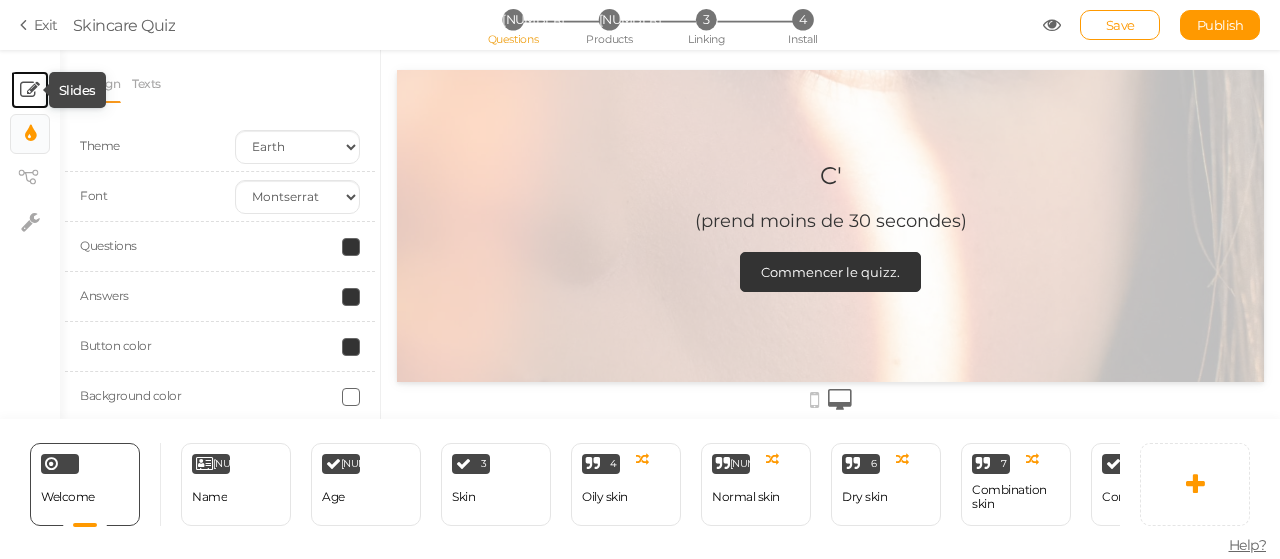 click at bounding box center [30, 90] 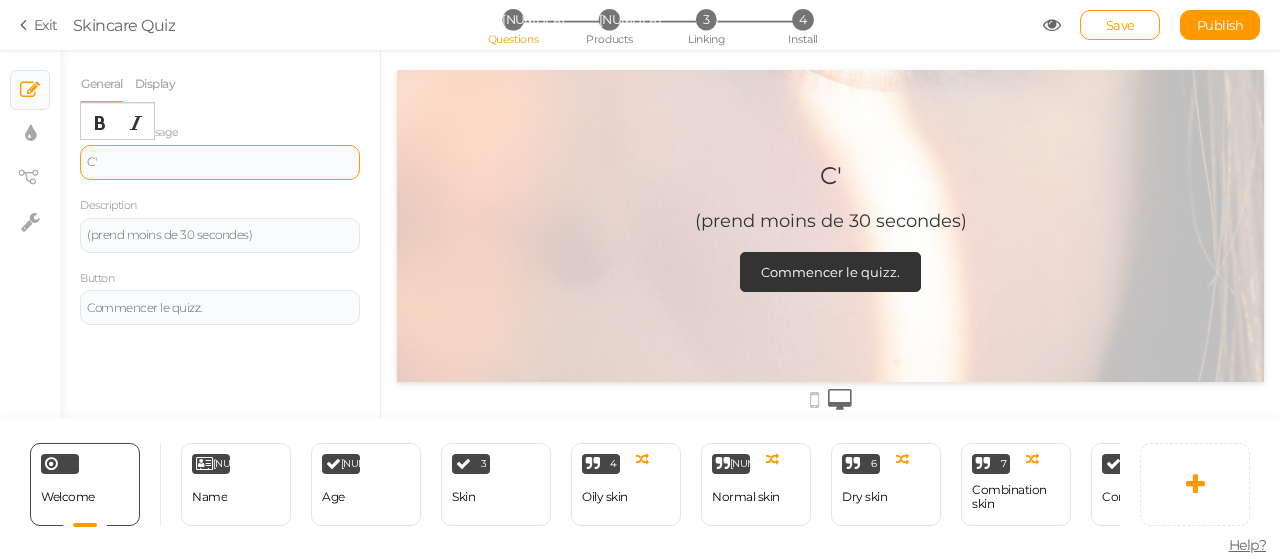 click on "C'" at bounding box center [220, 162] 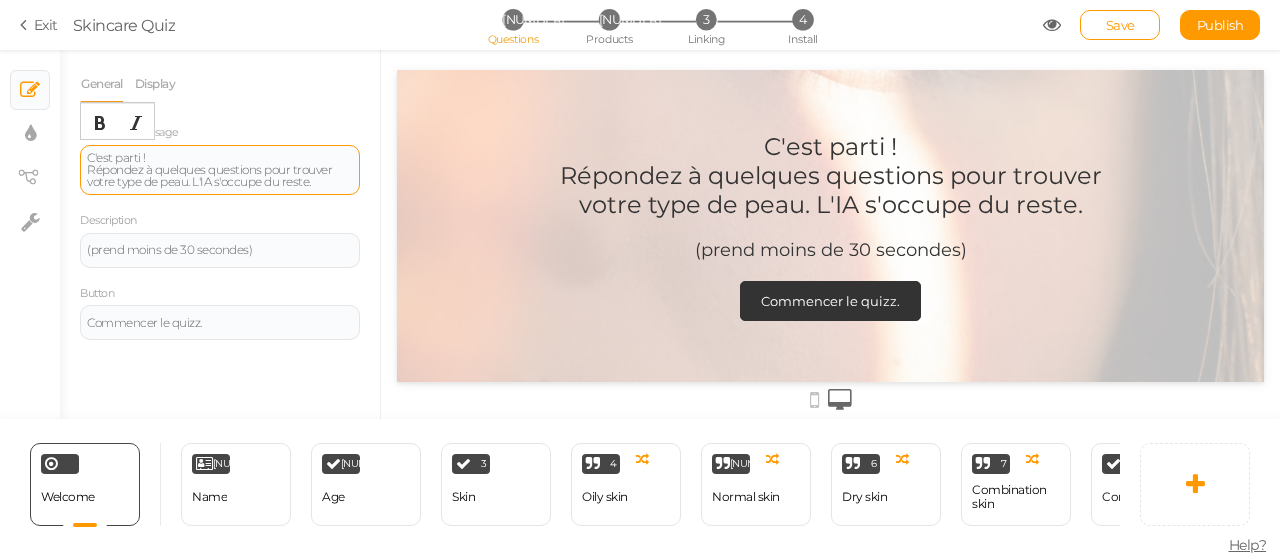 click on "Répondez à quelques questions pour trouver votre type de peau. L'IA s'occupe du reste." at bounding box center (220, 176) 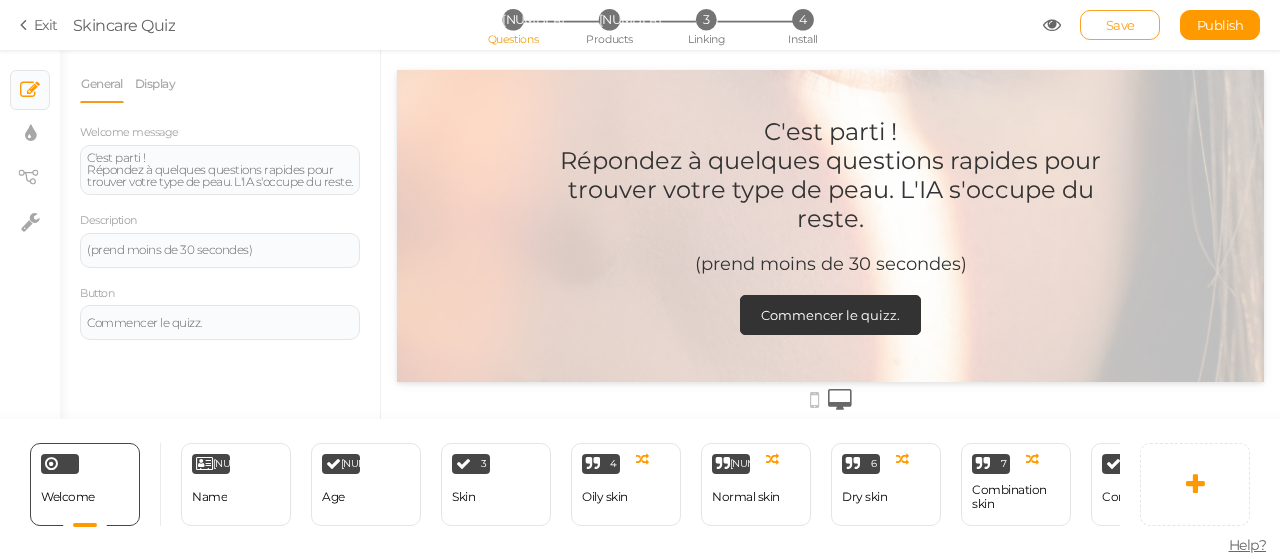 click on "Save" at bounding box center (1120, 25) 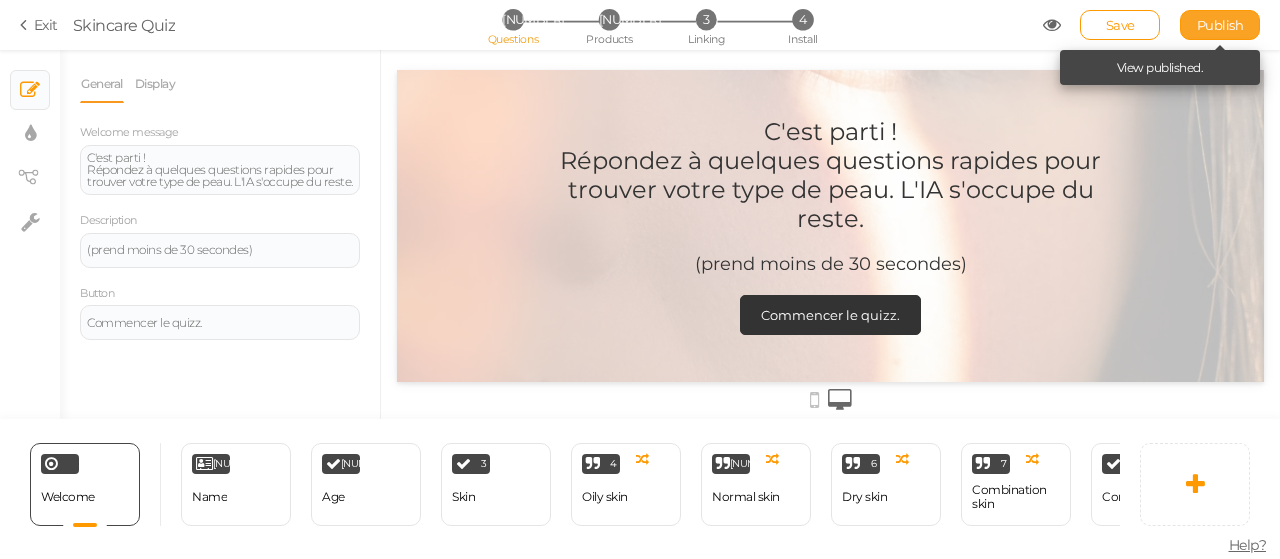 click on "Publish" at bounding box center [1220, 25] 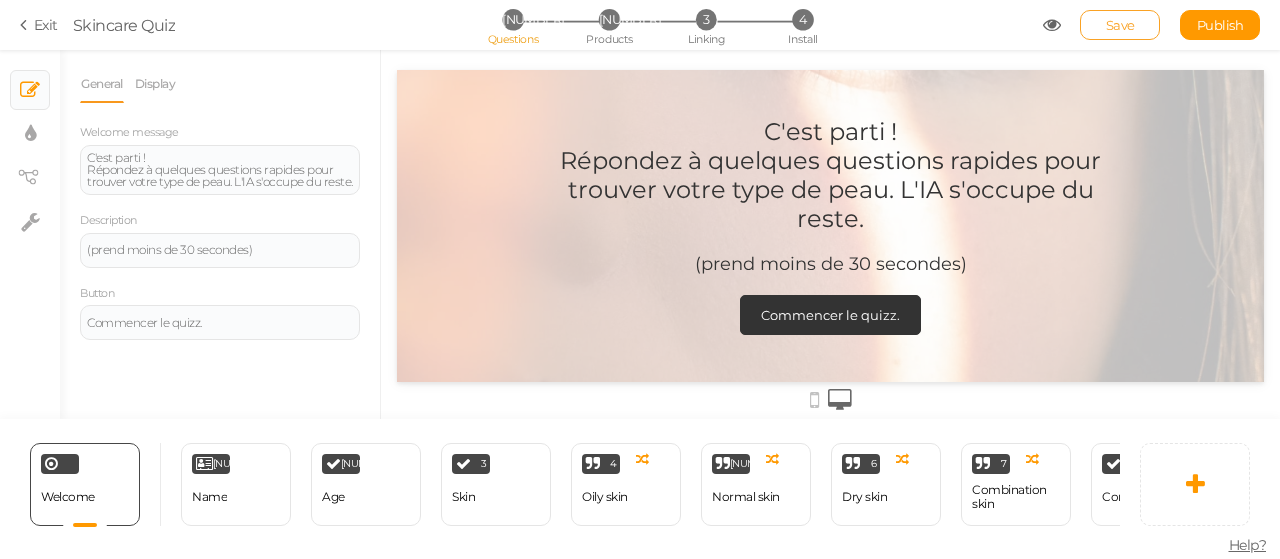click on "Save" at bounding box center (1120, 25) 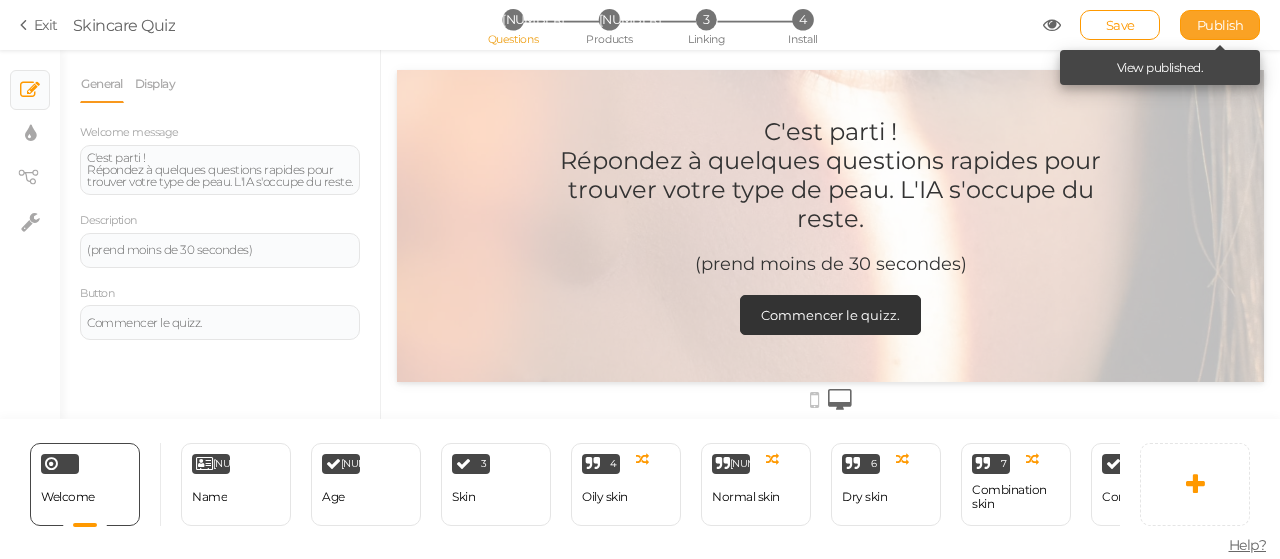 click on "Publish" at bounding box center [1220, 25] 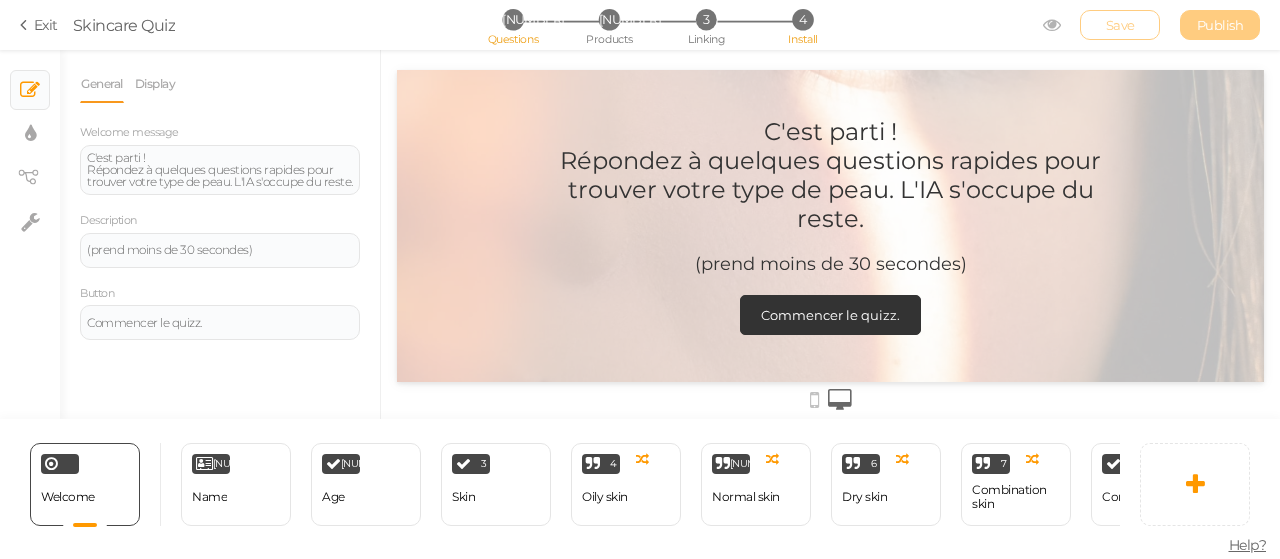 click on "4" at bounding box center (802, 19) 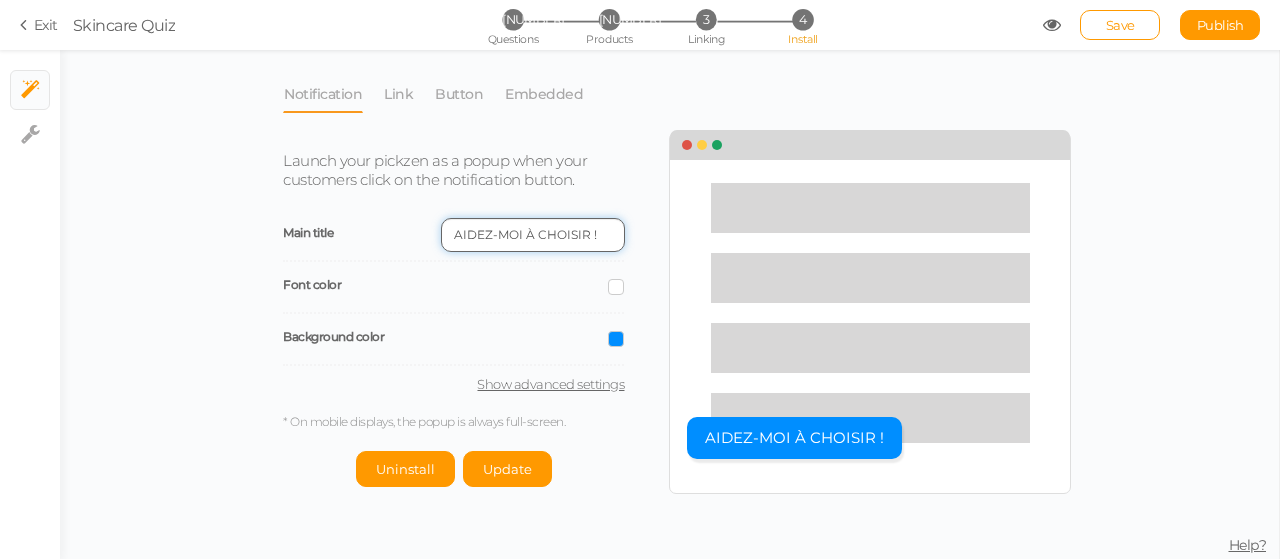 click on "AIDEZ-MOI À CHOISIR !" at bounding box center [533, 235] 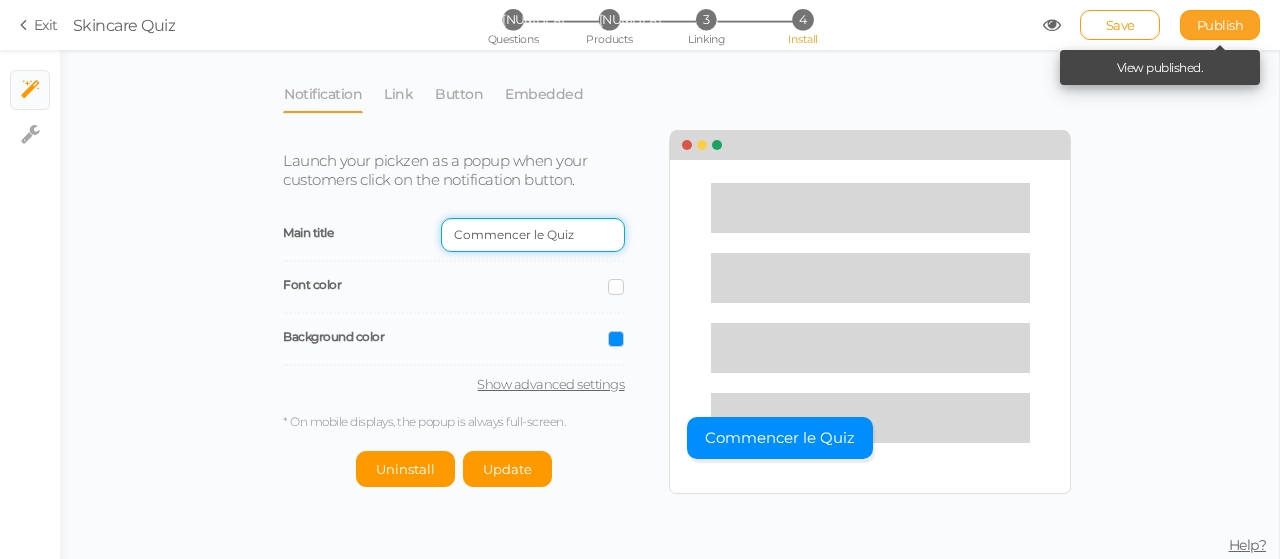 type on "Commencer le Quiz" 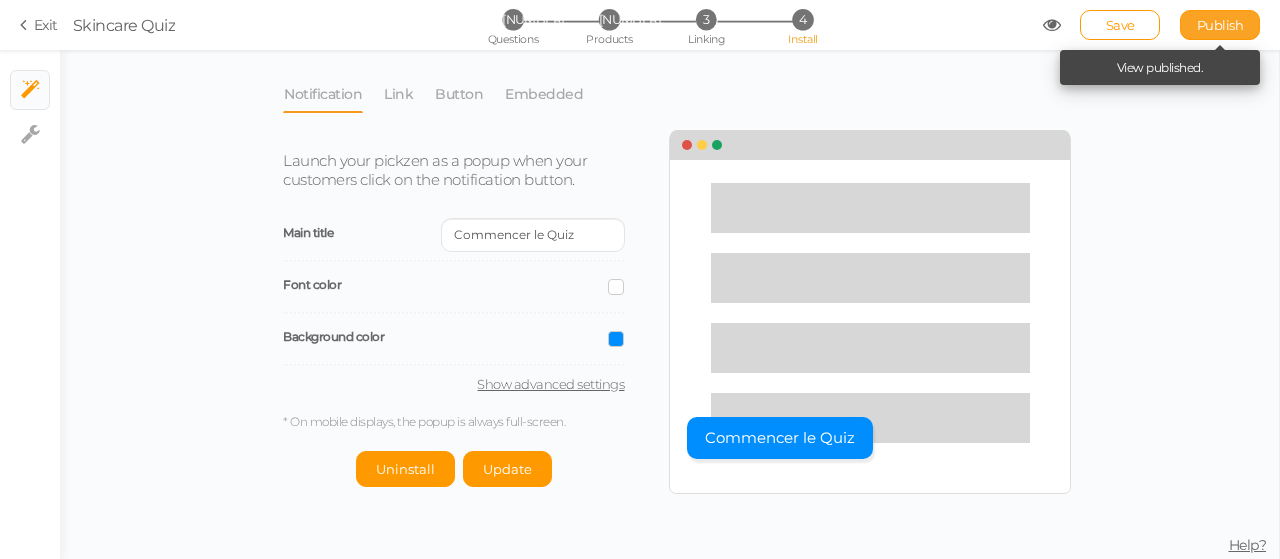 click on "Publish" at bounding box center (1220, 25) 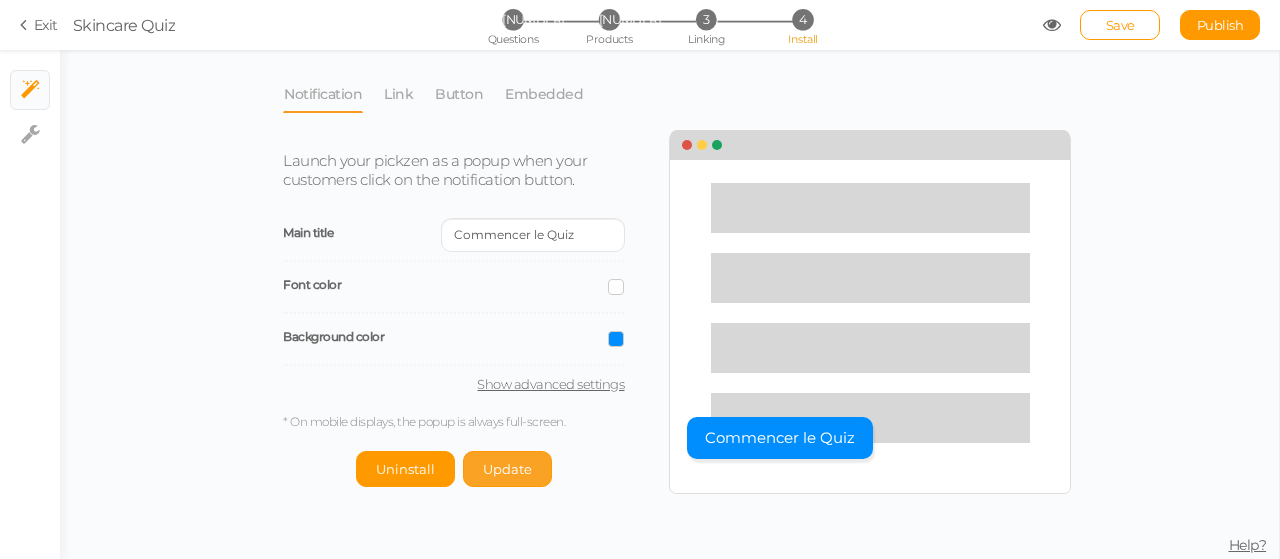 click on "Update" at bounding box center (405, 469) 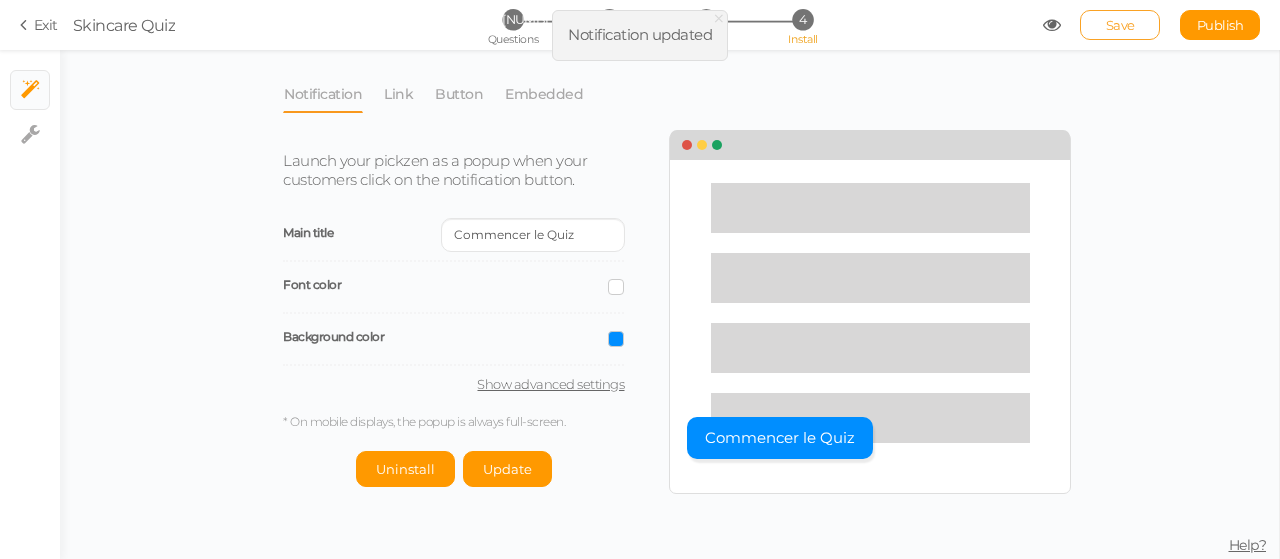 click on "Save" at bounding box center (1120, 25) 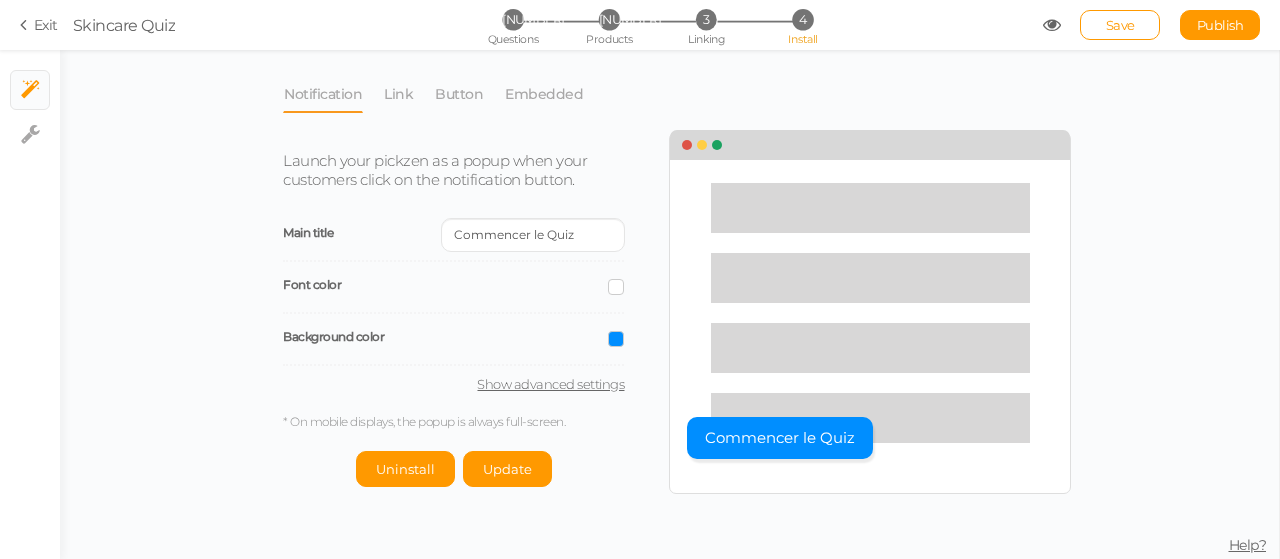 click at bounding box center (616, 287) 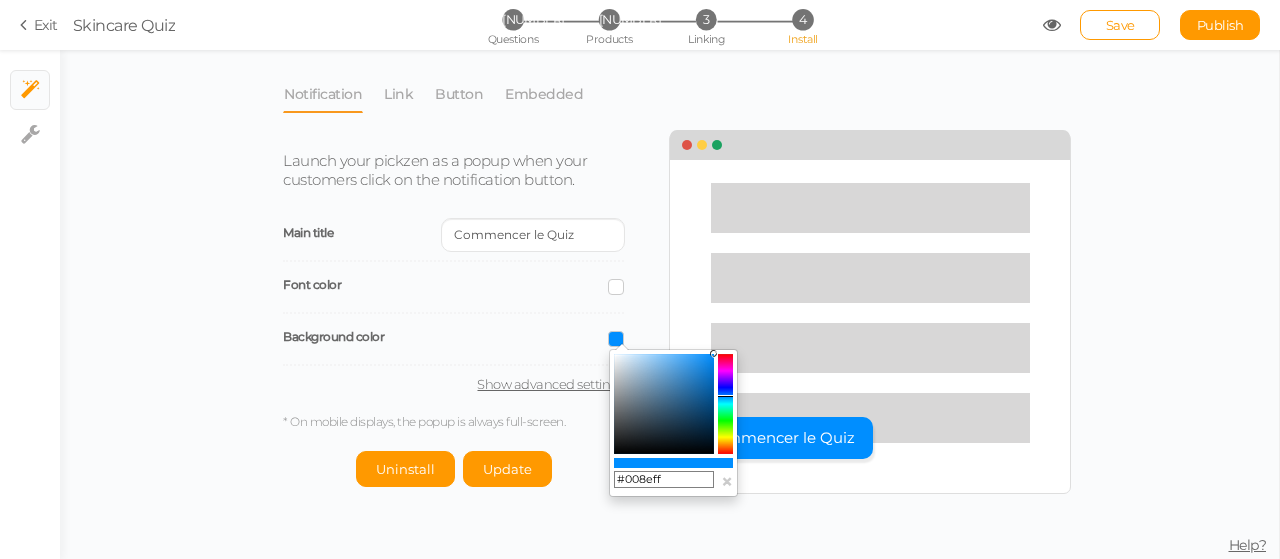 click at bounding box center [725, 404] 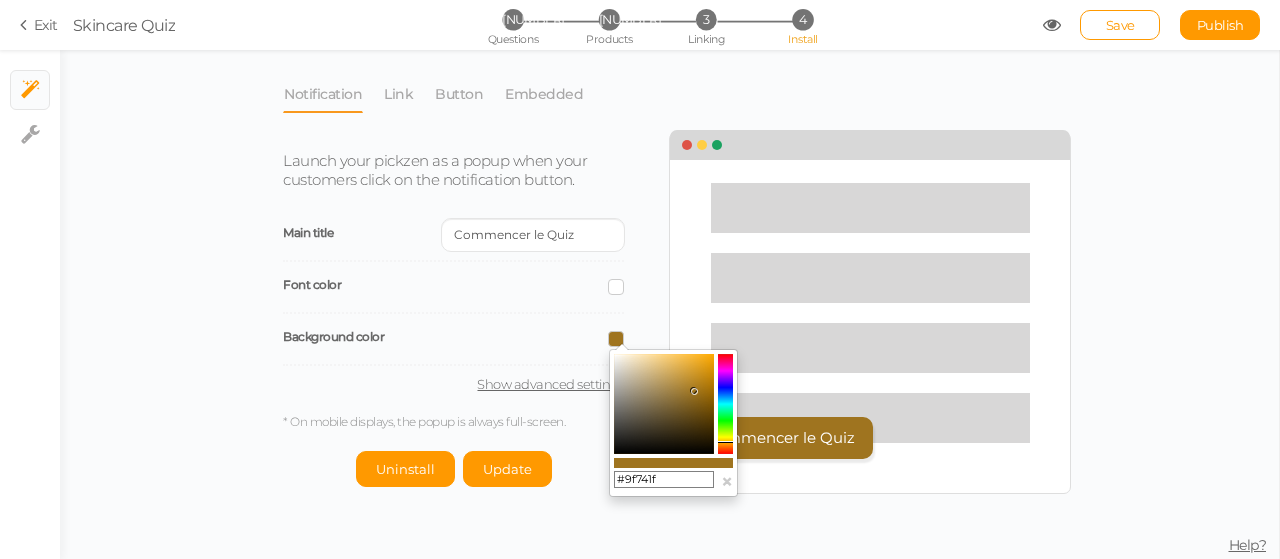drag, startPoint x: 700, startPoint y: 373, endPoint x: 694, endPoint y: 391, distance: 18.973665 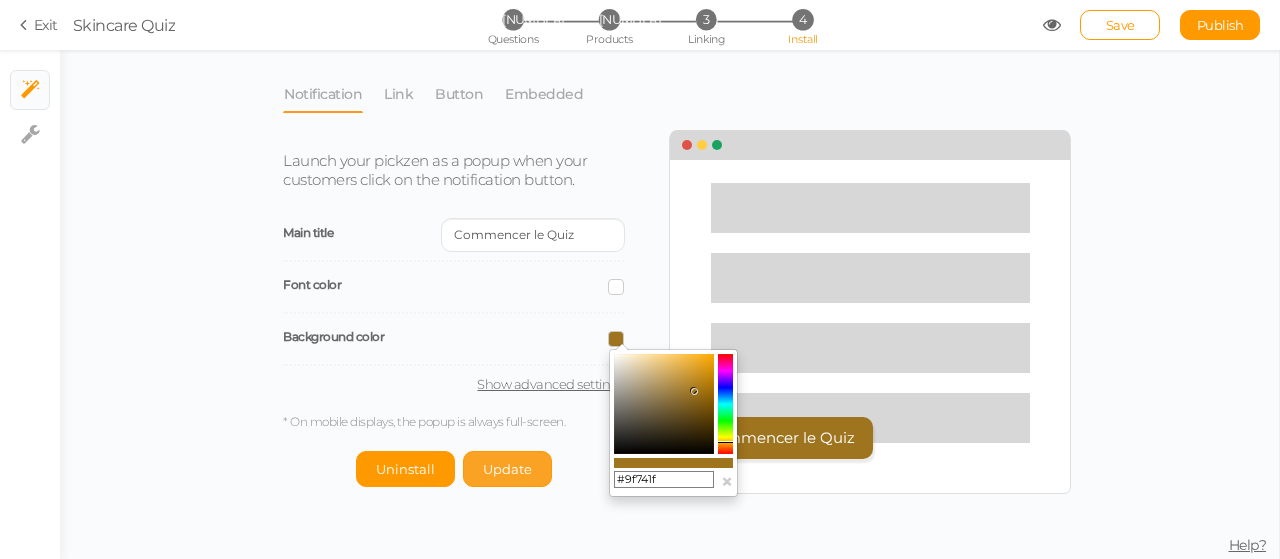 click on "Update" at bounding box center [405, 469] 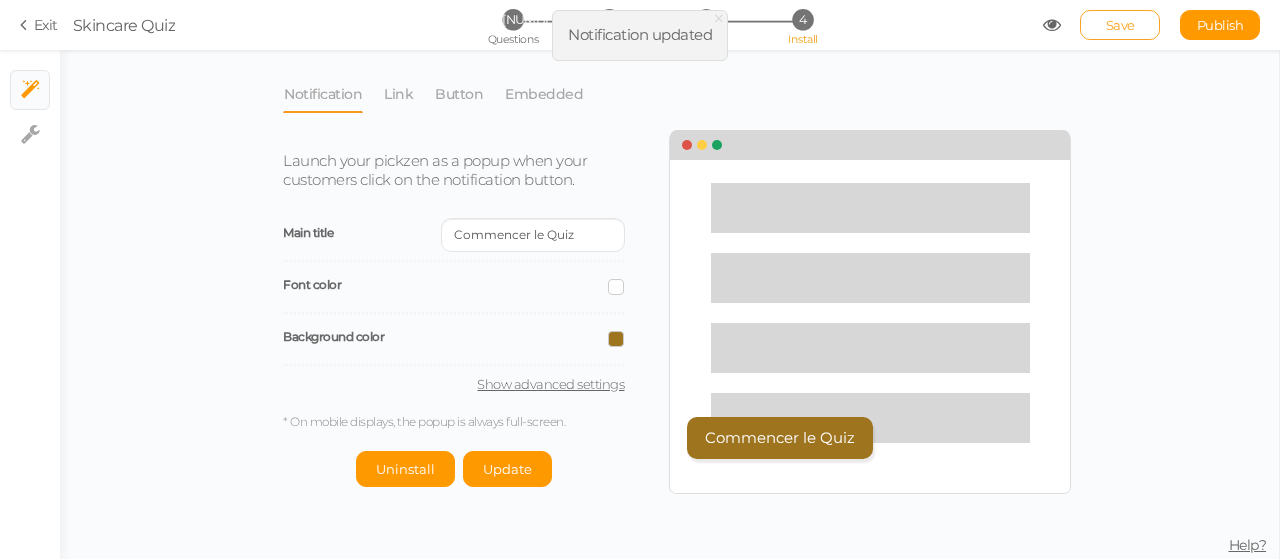 click on "Save" at bounding box center (1120, 25) 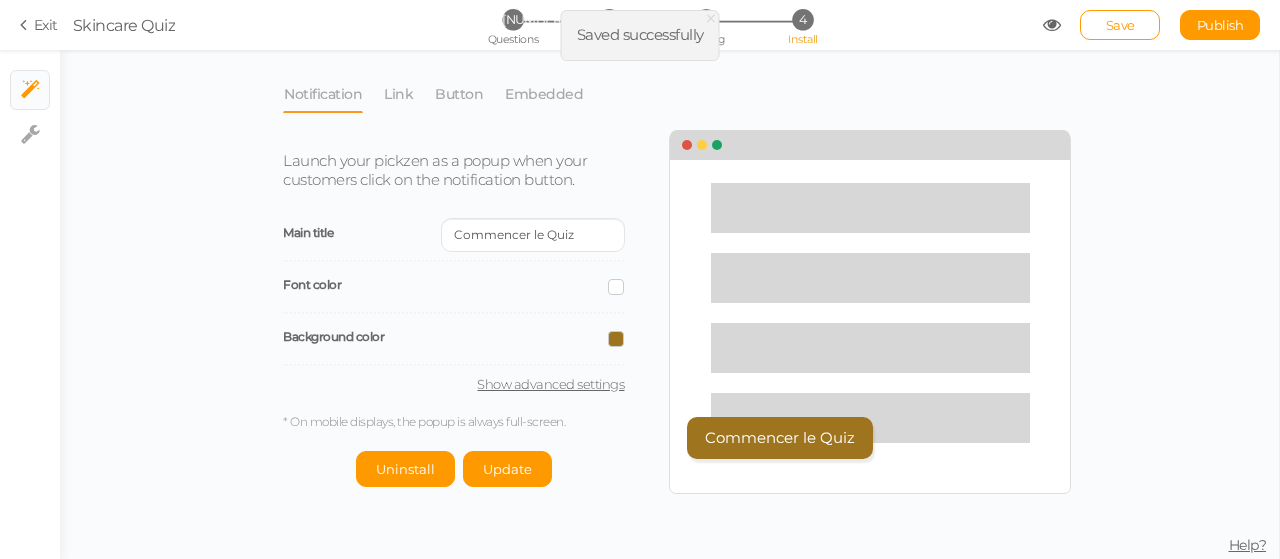 click on "Publish" at bounding box center (1220, 25) 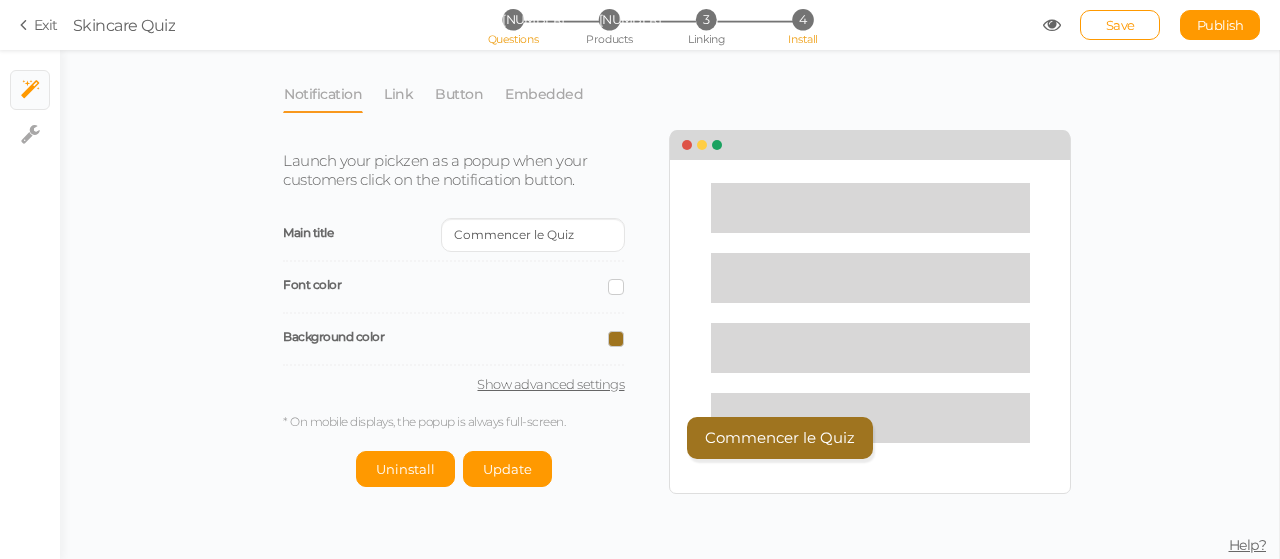 click on "[NUMBER]" at bounding box center [512, 19] 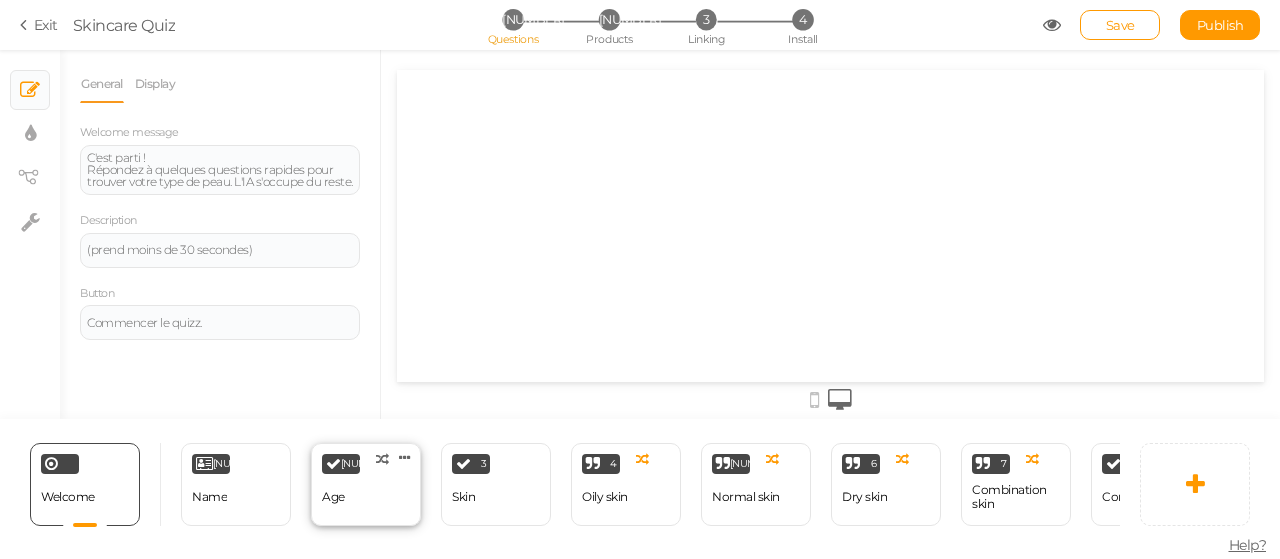 click on "[NUMBER] Age × Define the conditions to show this slide. Clone Change type Delete" at bounding box center (236, 484) 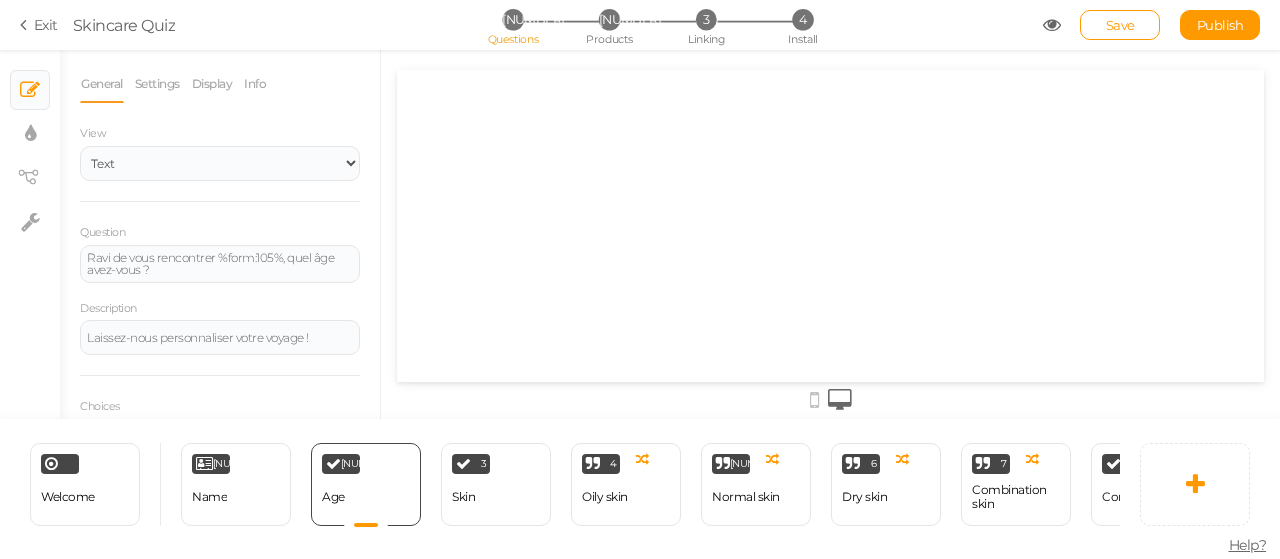 scroll, scrollTop: 0, scrollLeft: 0, axis: both 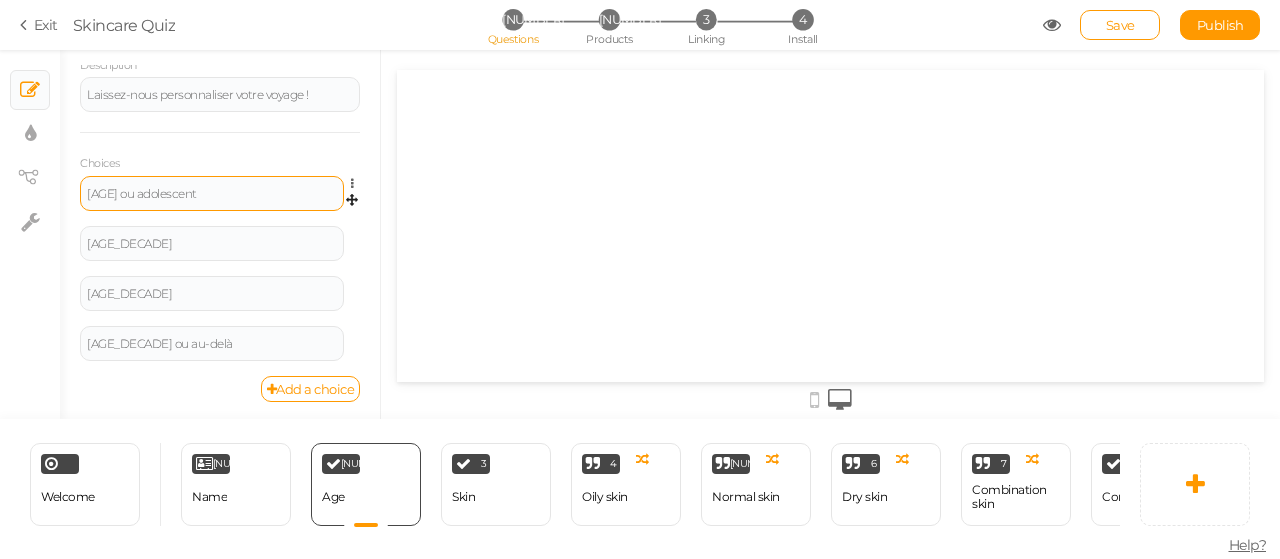click on "[AGE] ou adolescent" at bounding box center [212, 193] 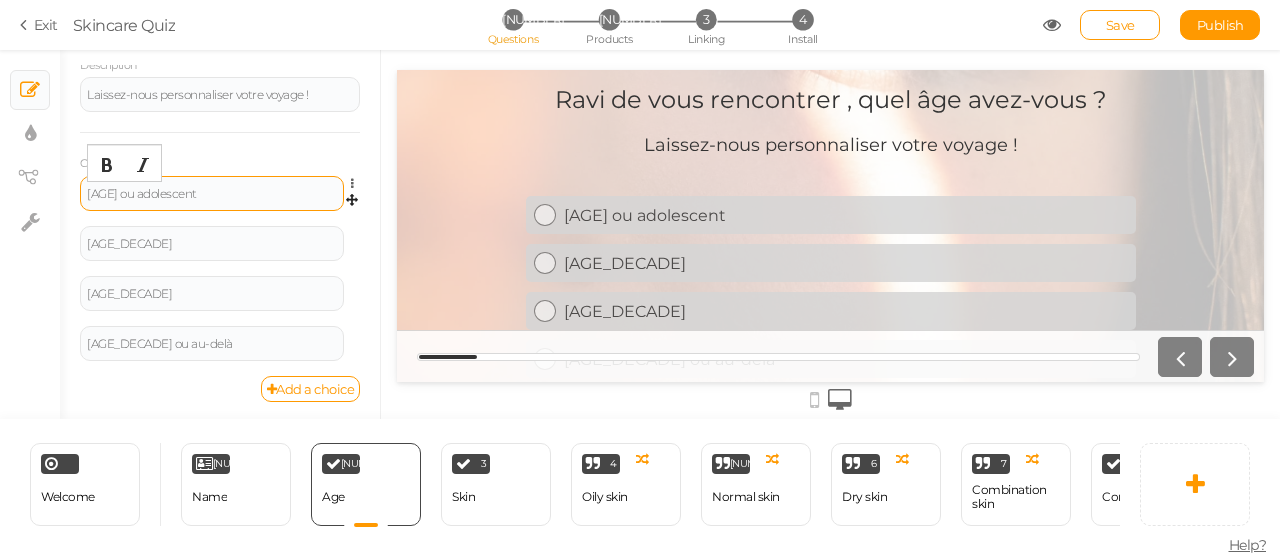 scroll, scrollTop: 0, scrollLeft: 0, axis: both 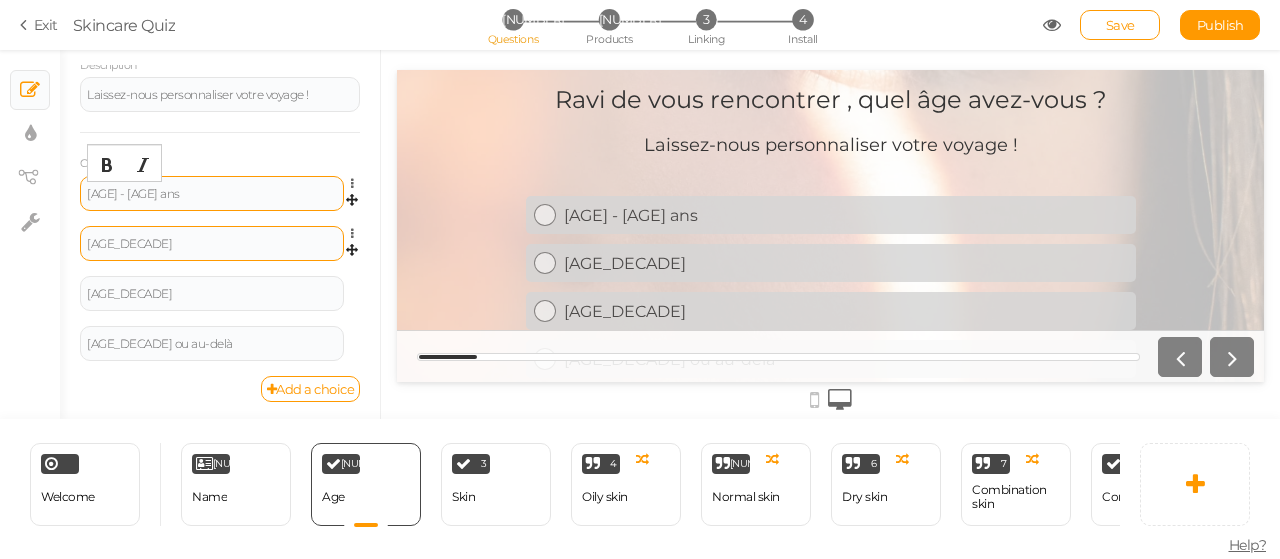 click on "[AGE_DECADE]" at bounding box center [212, 244] 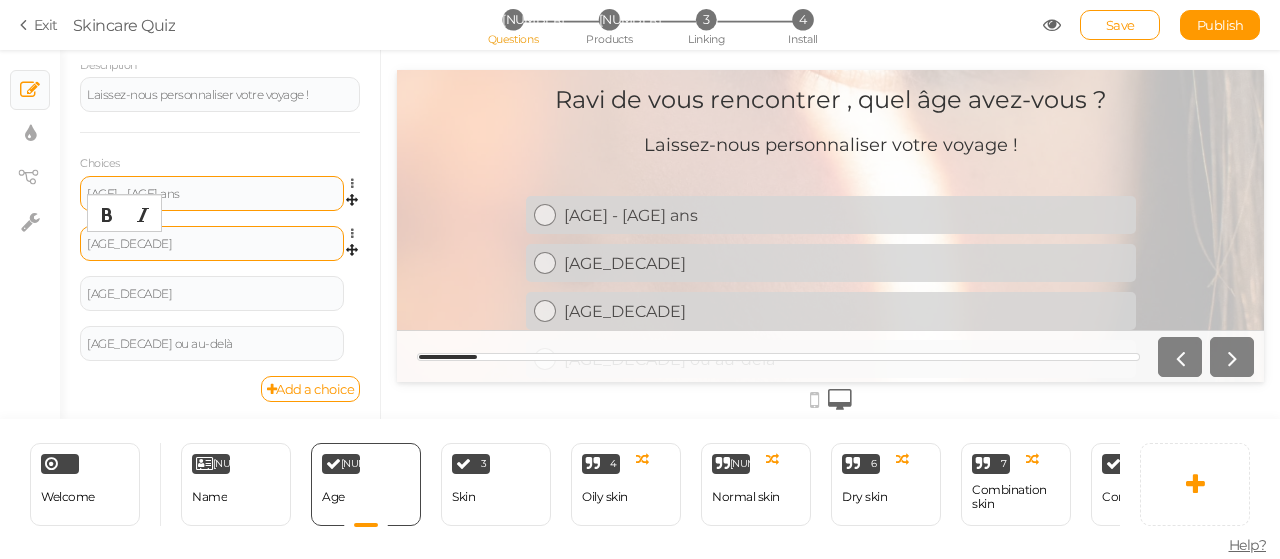 click on "[AGE_DECADE]" at bounding box center (212, 244) 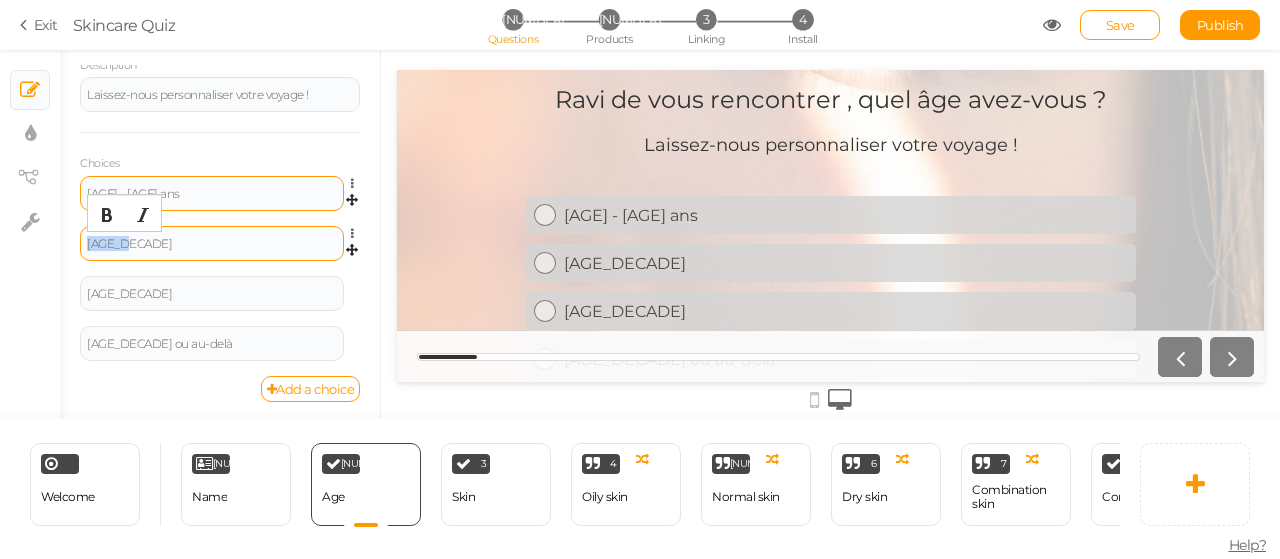 click on "[AGE_DECADE]" at bounding box center [212, 244] 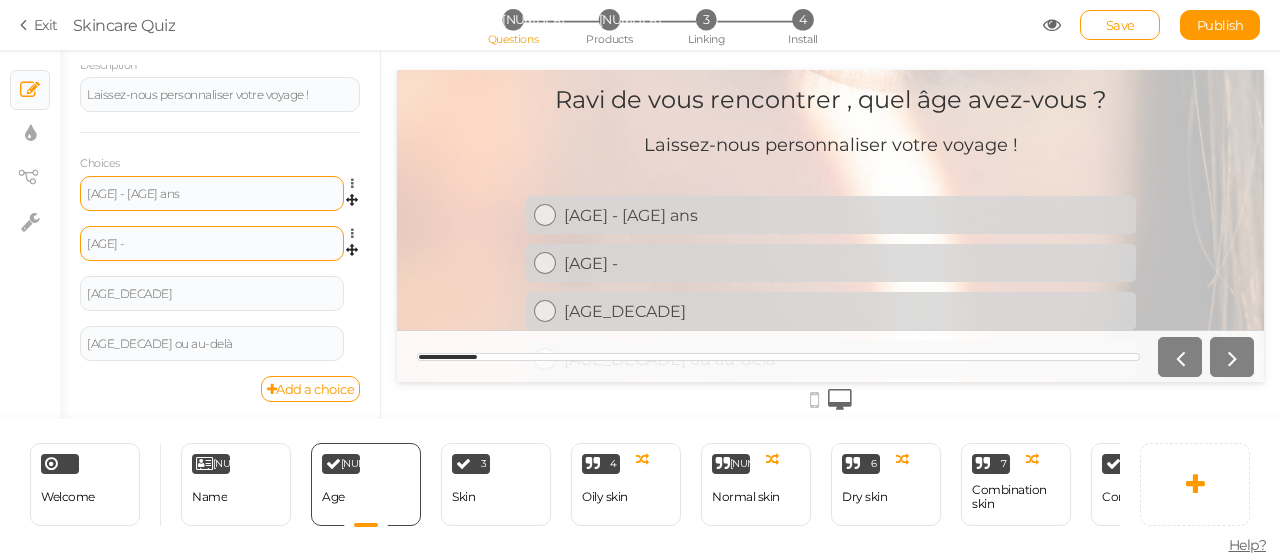 click on "[AGE] -" at bounding box center (212, 244) 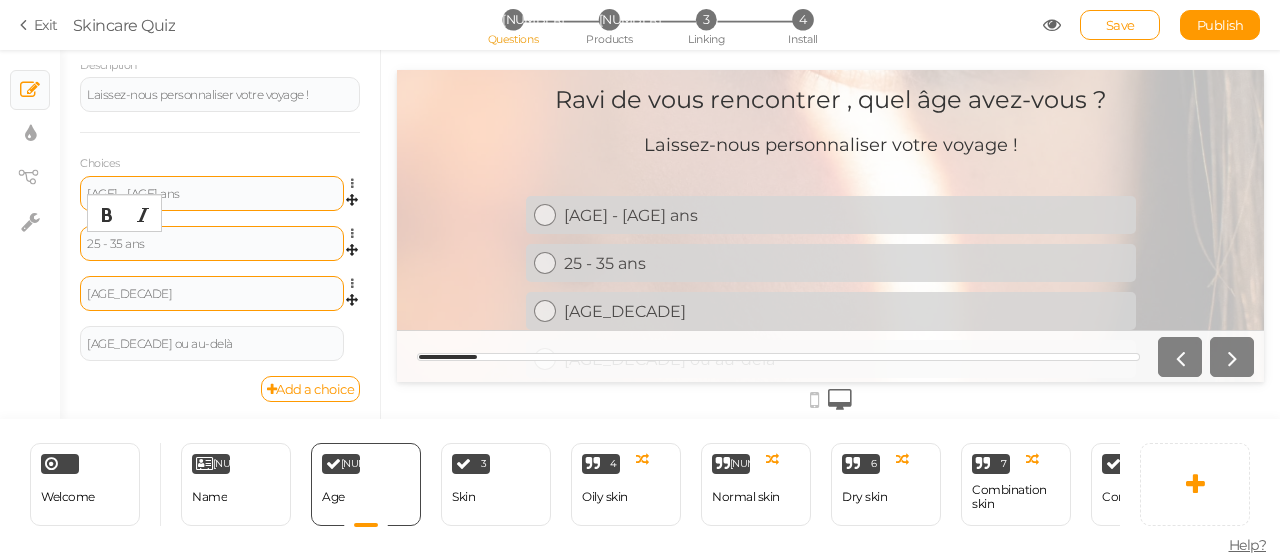 click on "[AGE_DECADE]" at bounding box center (212, 294) 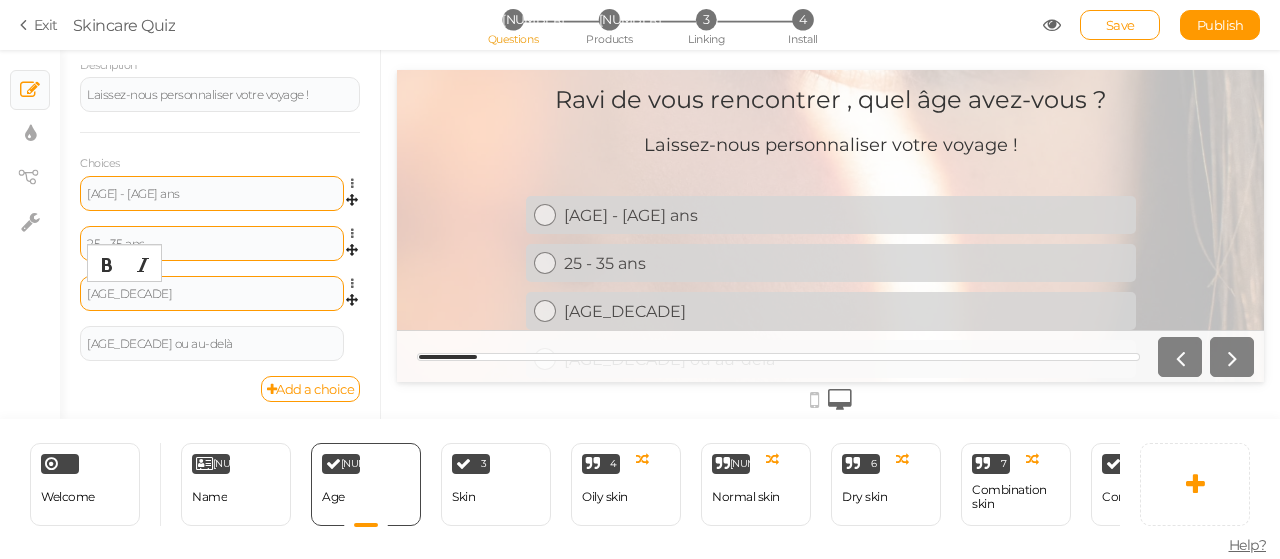 click on "[AGE_DECADE]" at bounding box center [212, 294] 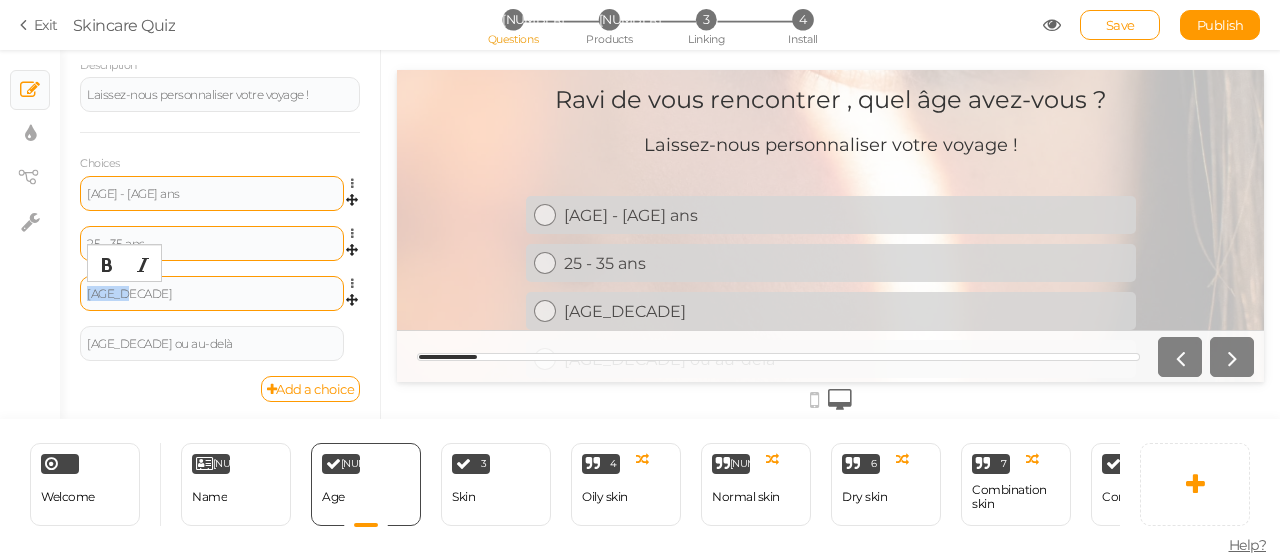 click on "[AGE_DECADE]" at bounding box center (212, 294) 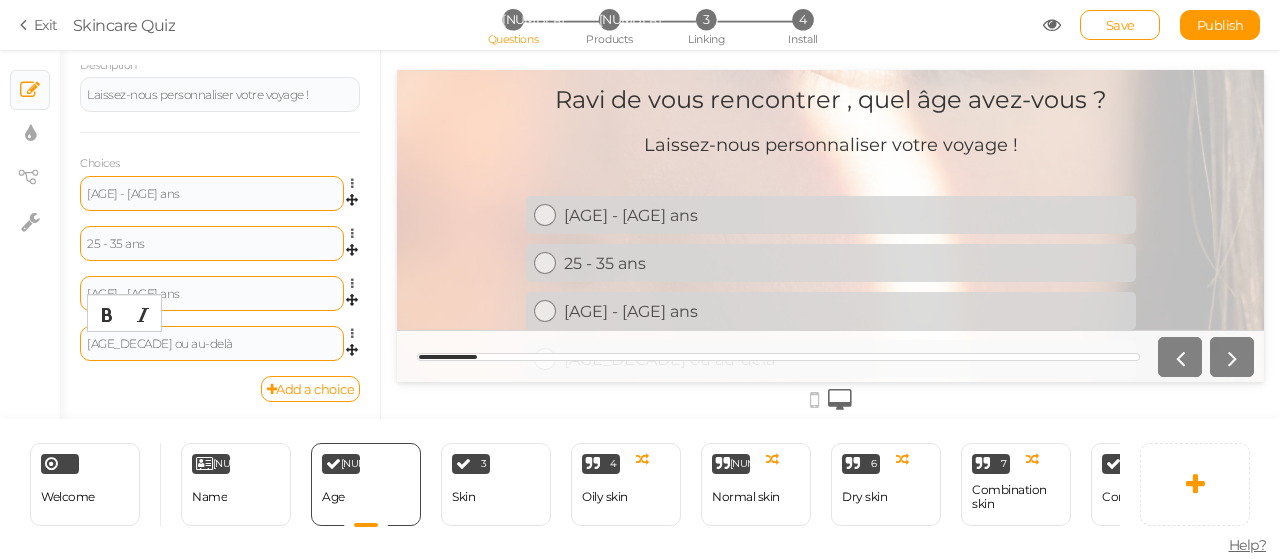 click on "[AGE_DECADE] ou au-delà" at bounding box center (212, 344) 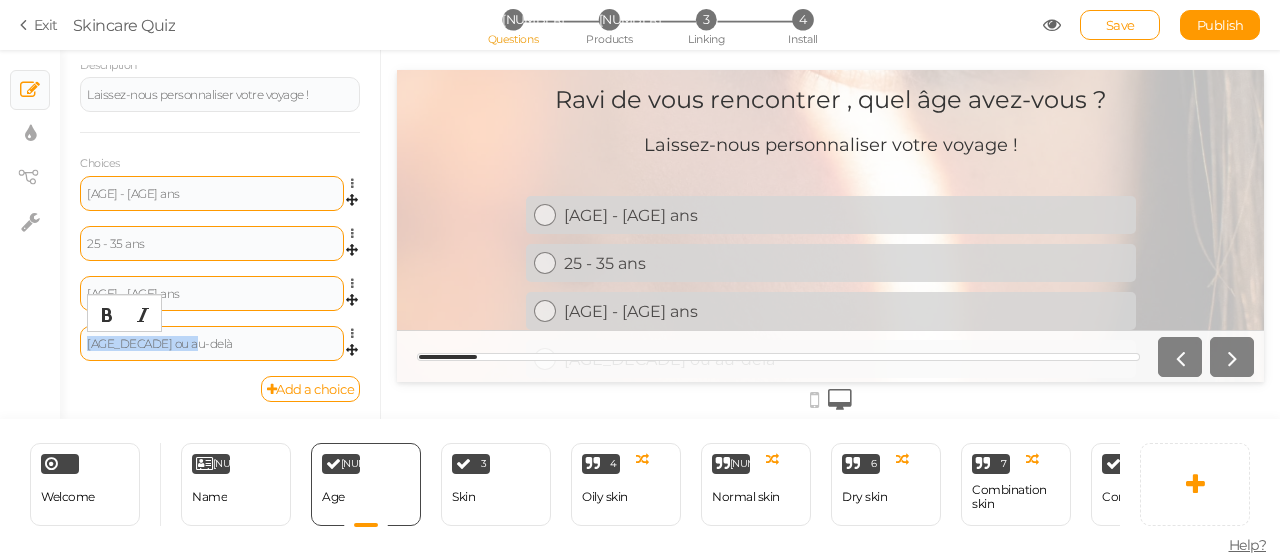 click on "[AGE_DECADE] ou au-delà" at bounding box center (212, 344) 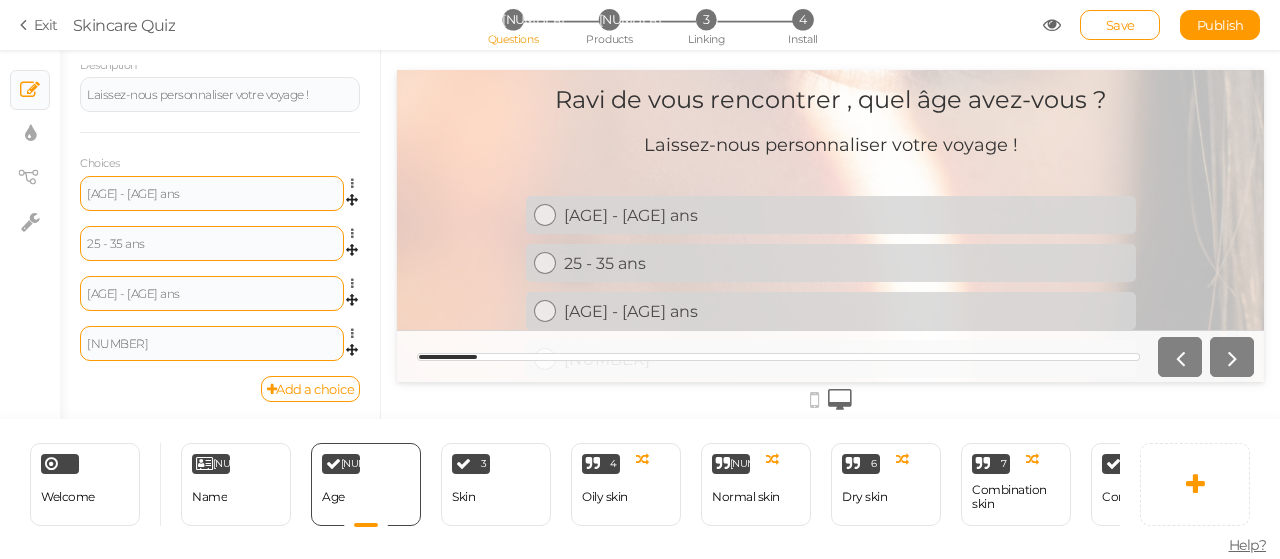 click on "25 - 35 ans" at bounding box center (212, 193) 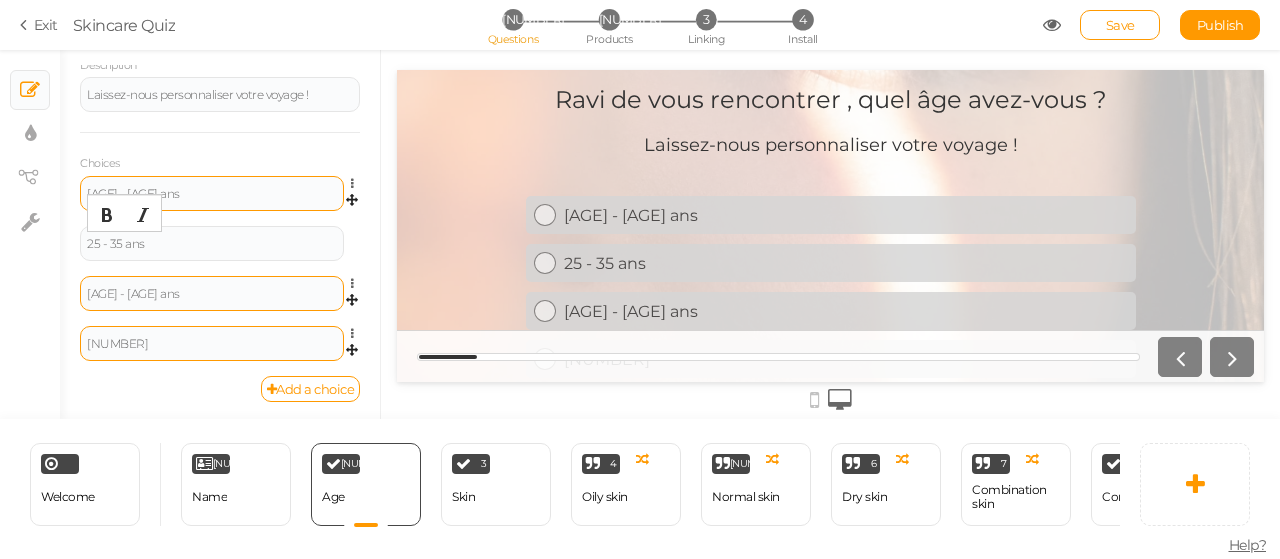 click on "25 - 35 ans" at bounding box center [212, 244] 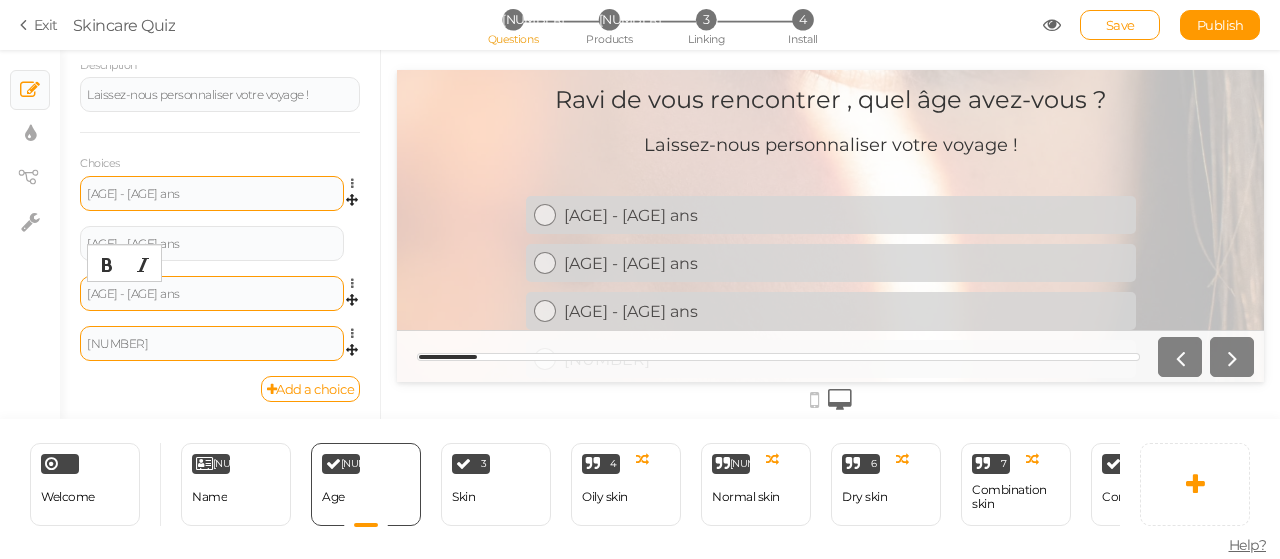 click on "[AGE] - [AGE] ans" at bounding box center [212, 294] 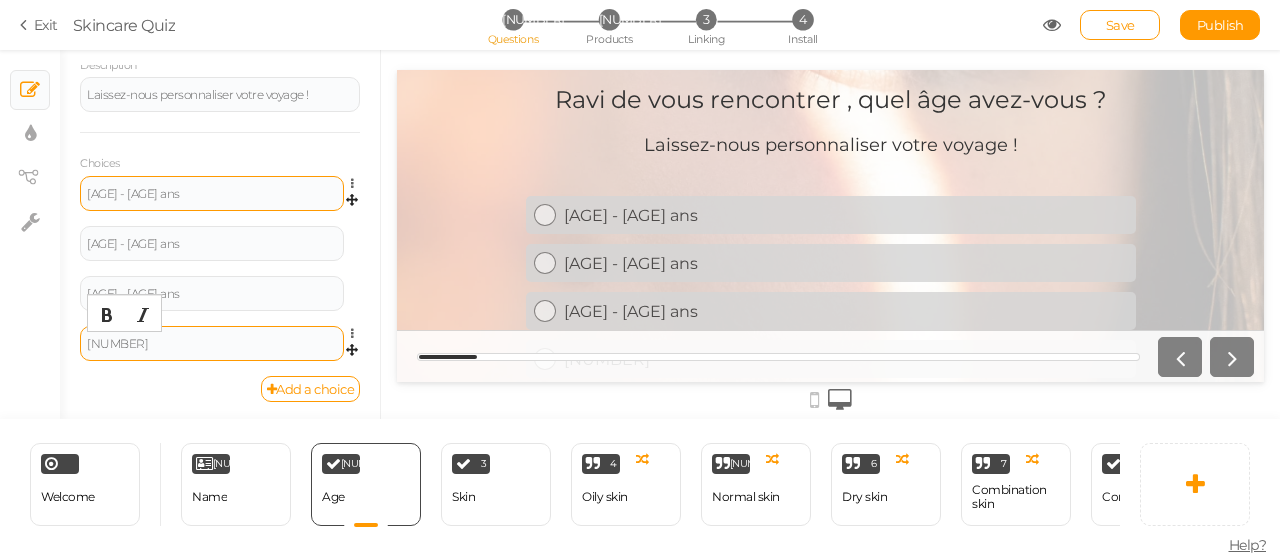 click on "[NUMBER]" at bounding box center [212, 344] 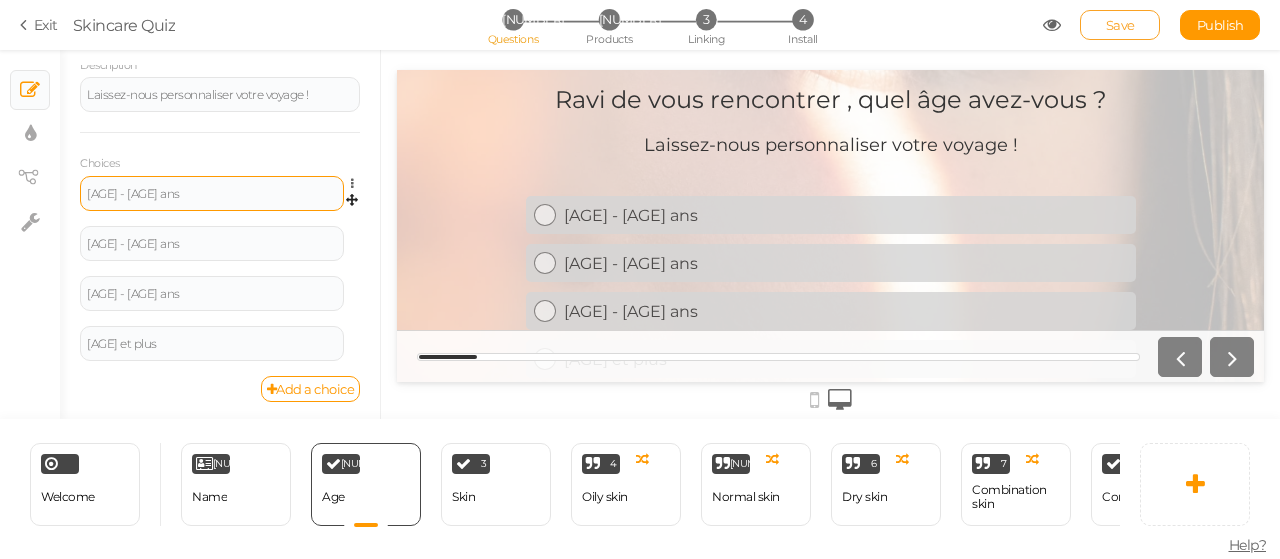 click on "Save" at bounding box center [1120, 25] 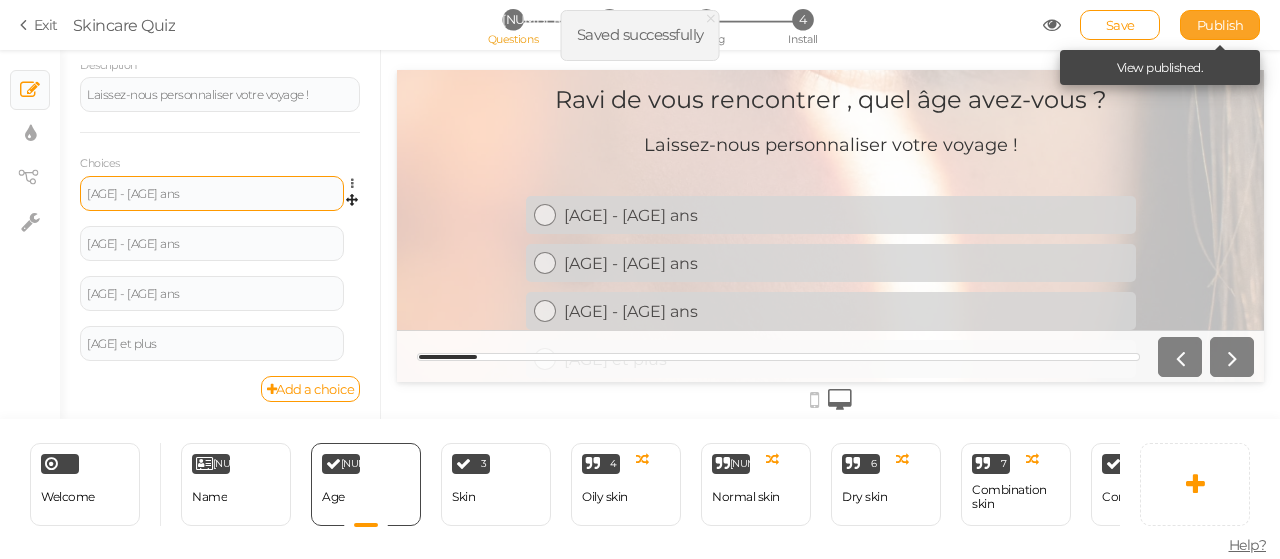 click on "Publish" at bounding box center (1220, 25) 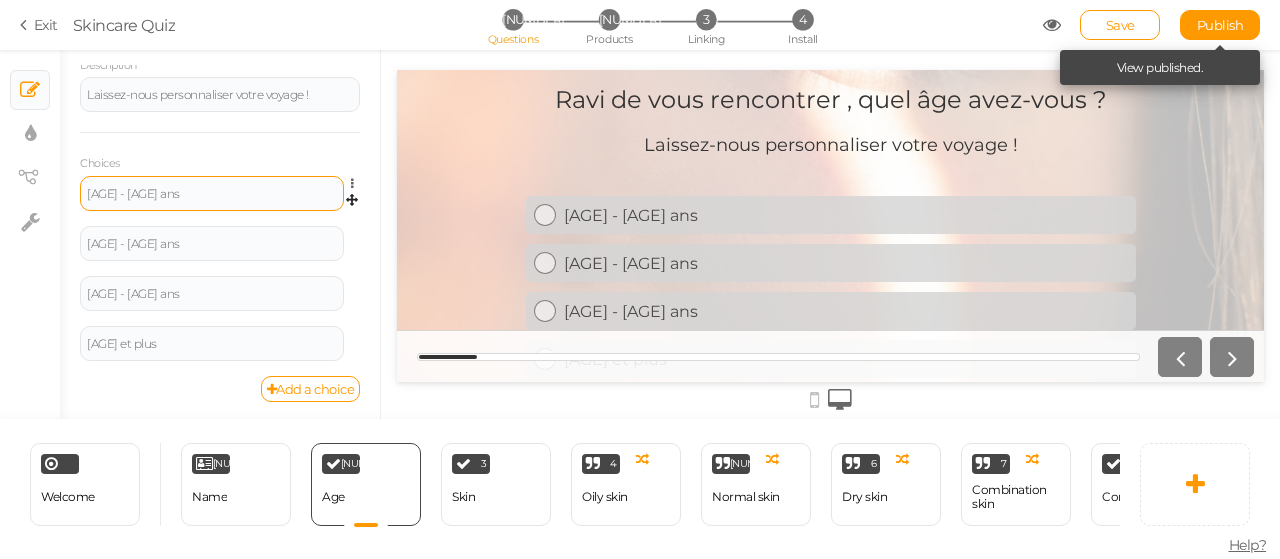 click on "View published." at bounding box center (1160, 67) 